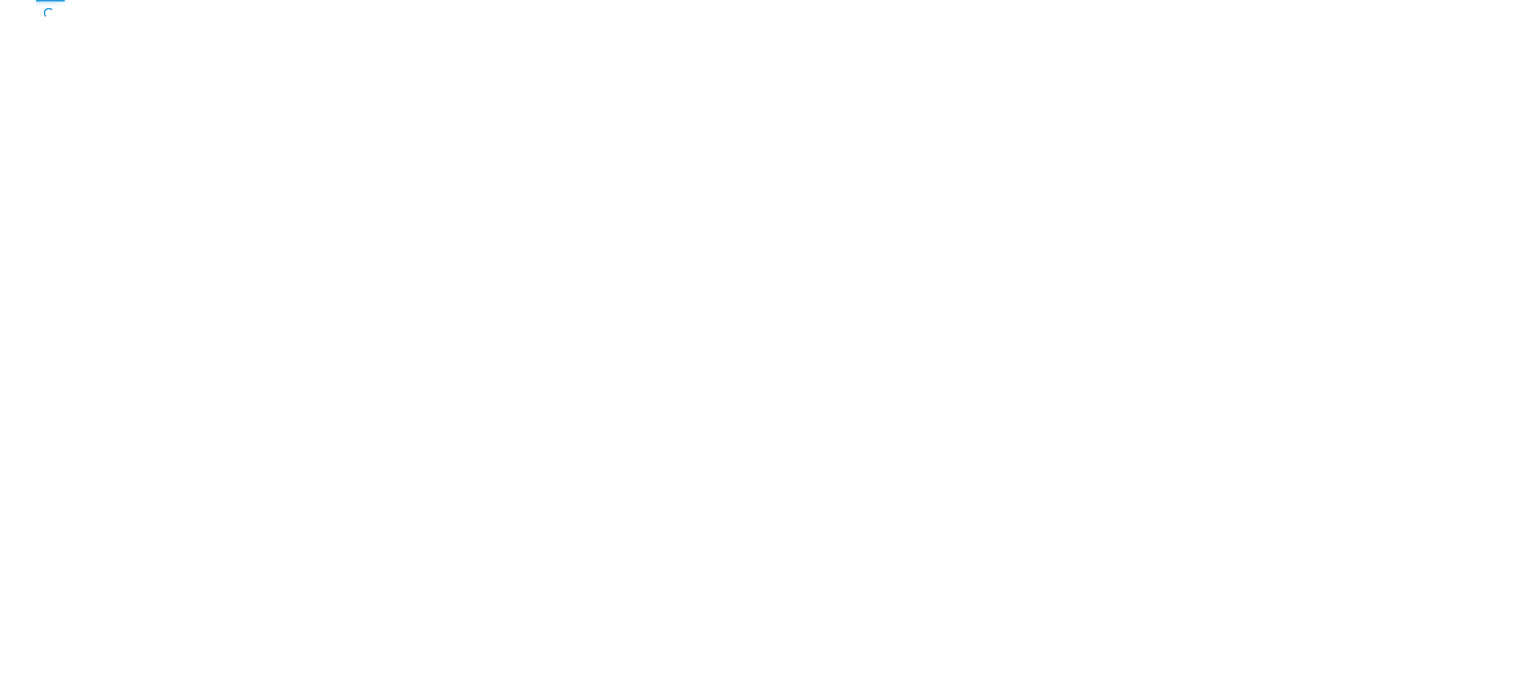 scroll, scrollTop: 0, scrollLeft: 0, axis: both 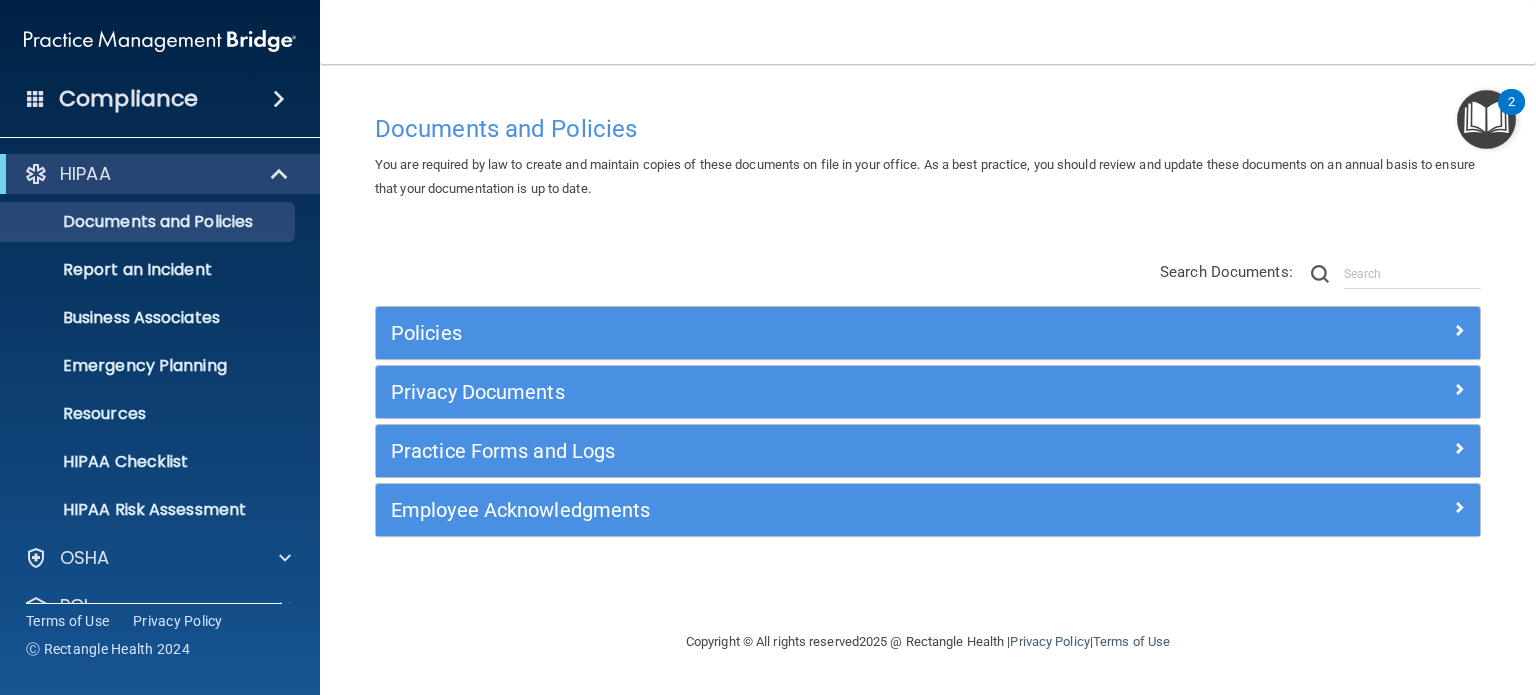 click at bounding box center (279, 99) 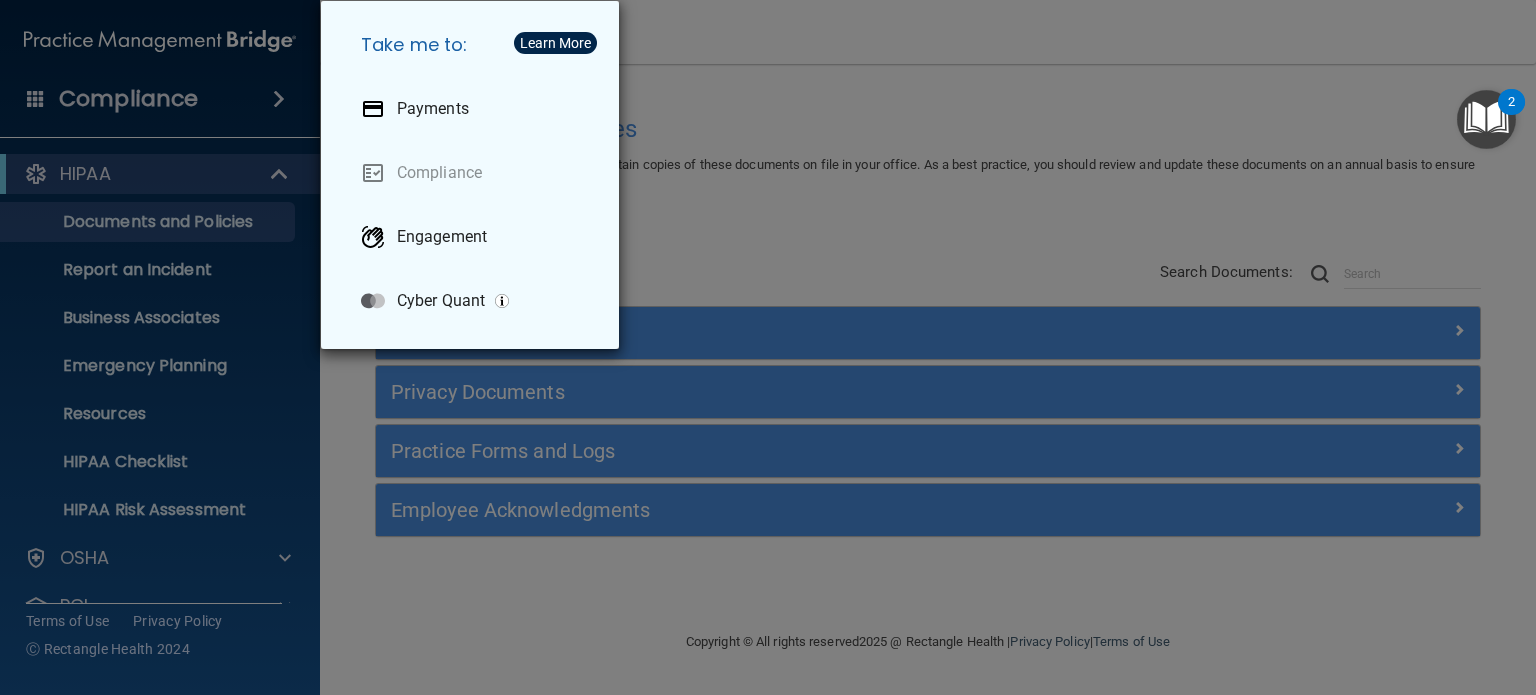 click on "Take me to:             Payments                   Compliance                     Engagement                     Cyber Quant" at bounding box center (768, 347) 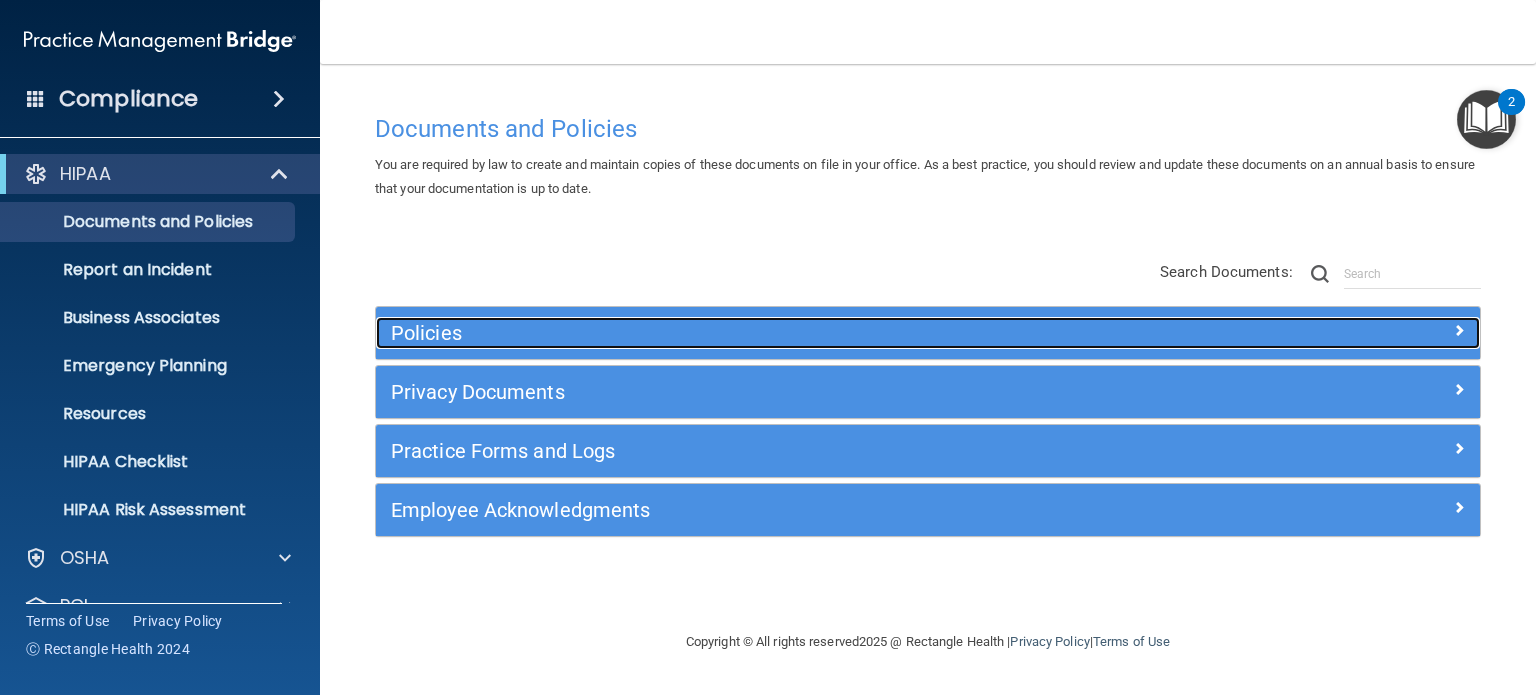 click on "Policies" at bounding box center (790, 333) 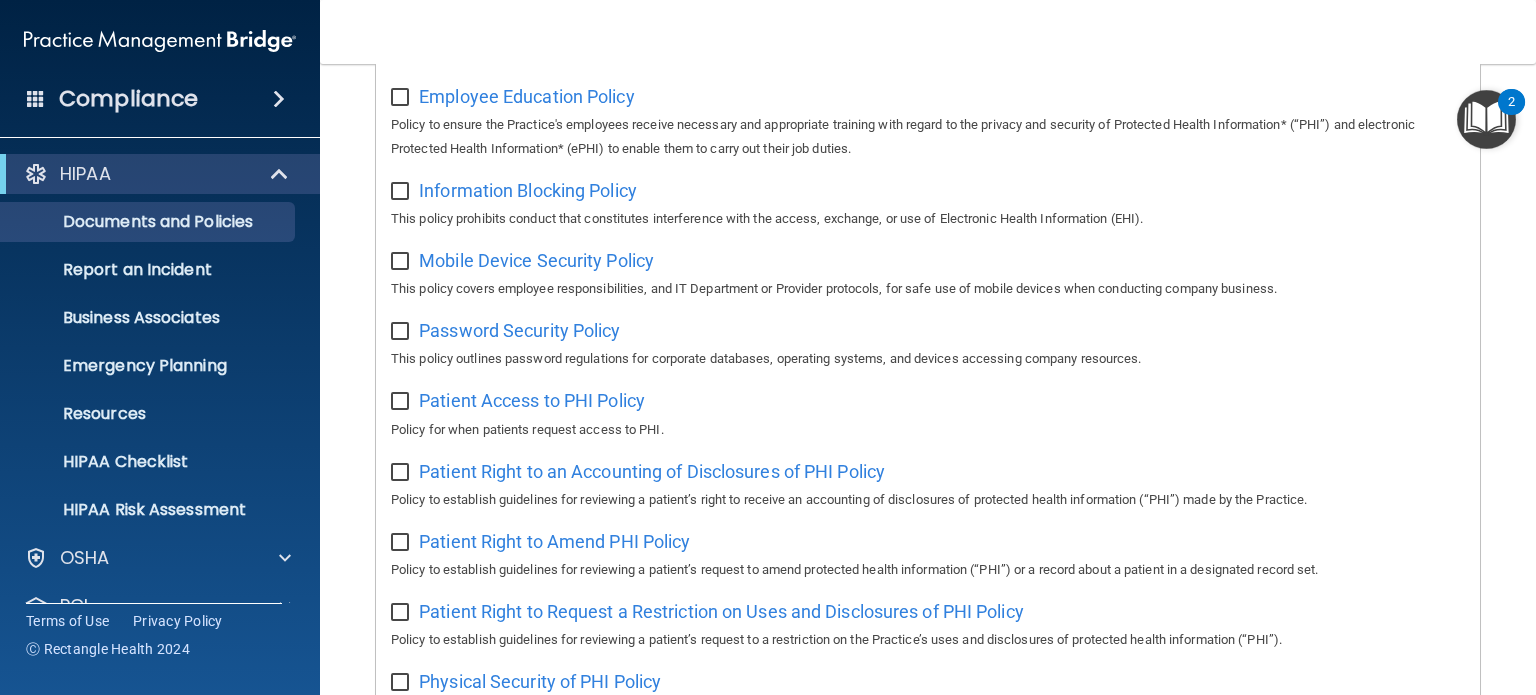 scroll, scrollTop: 800, scrollLeft: 0, axis: vertical 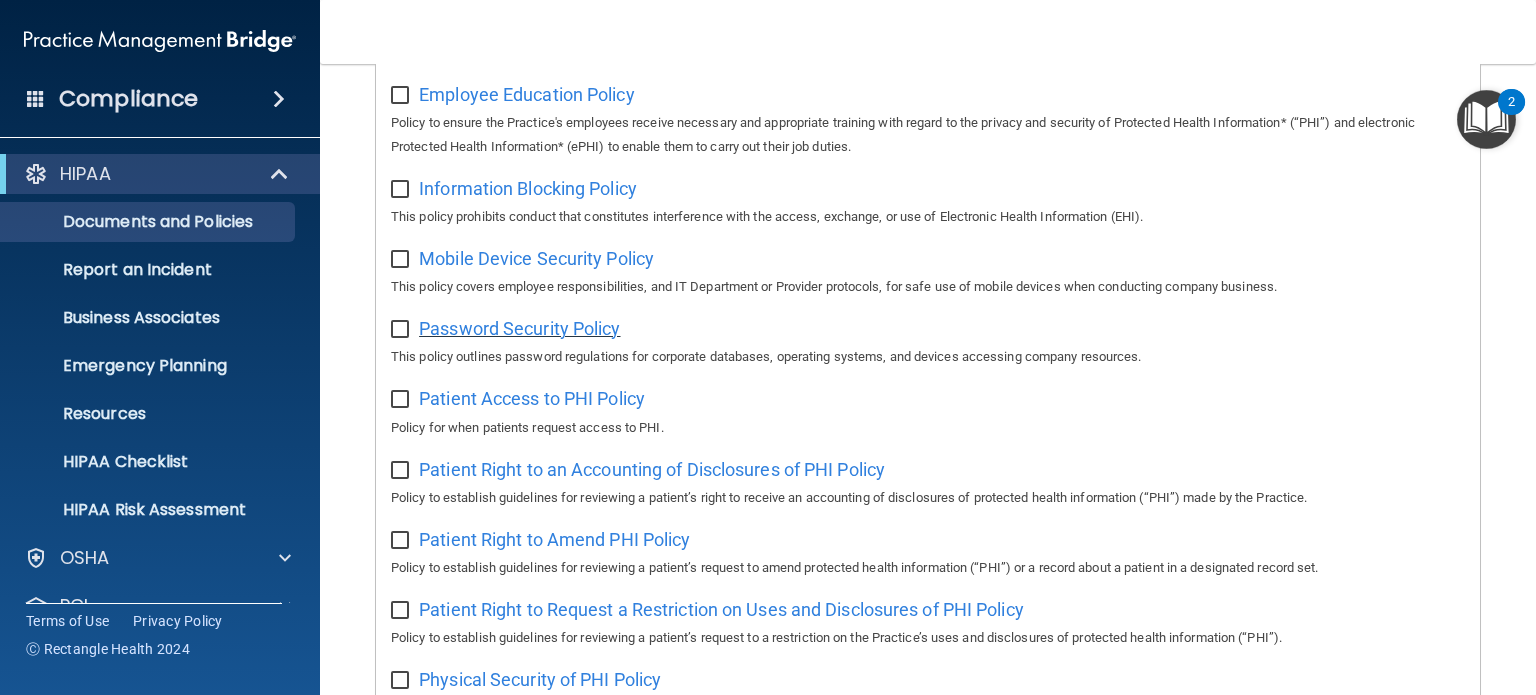 click on "Password Security Policy" at bounding box center (519, 328) 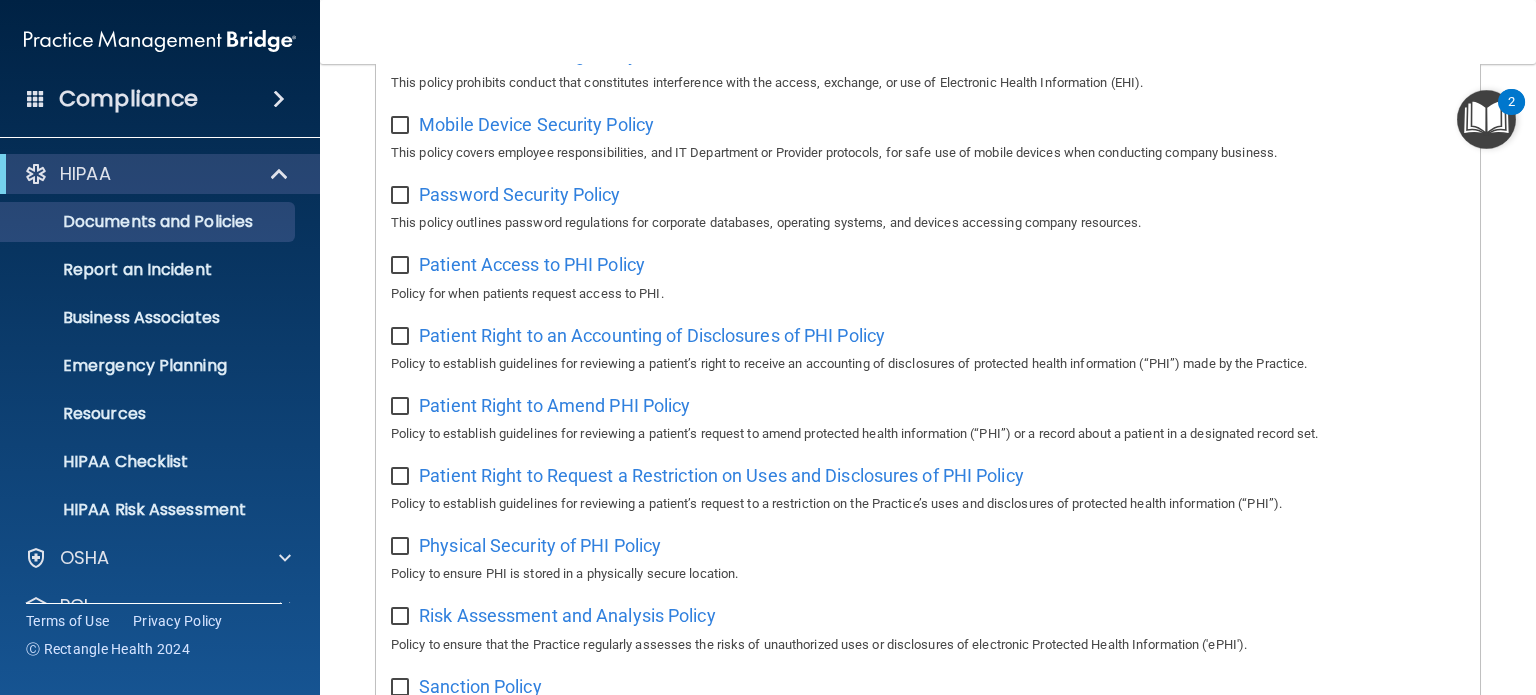 scroll, scrollTop: 900, scrollLeft: 0, axis: vertical 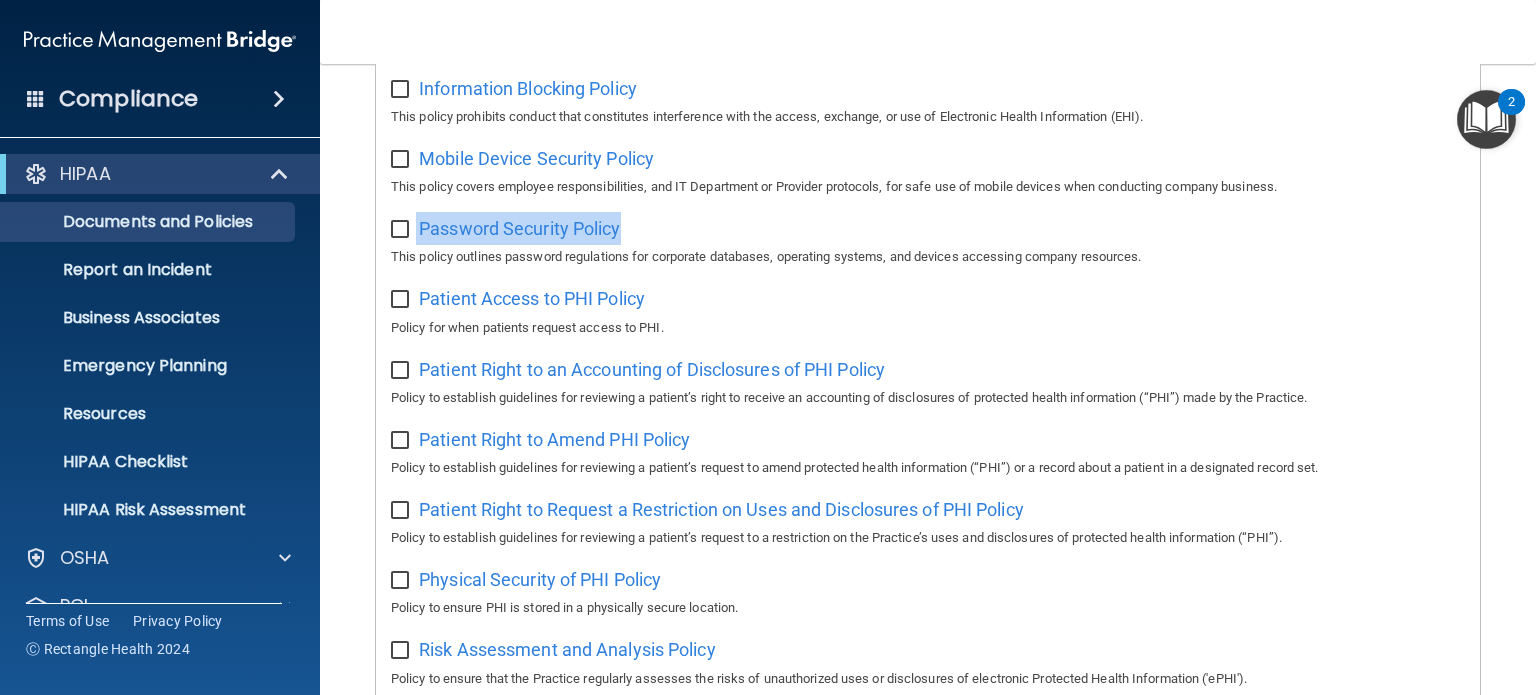 drag, startPoint x: 712, startPoint y: 247, endPoint x: 368, endPoint y: 250, distance: 344.0131 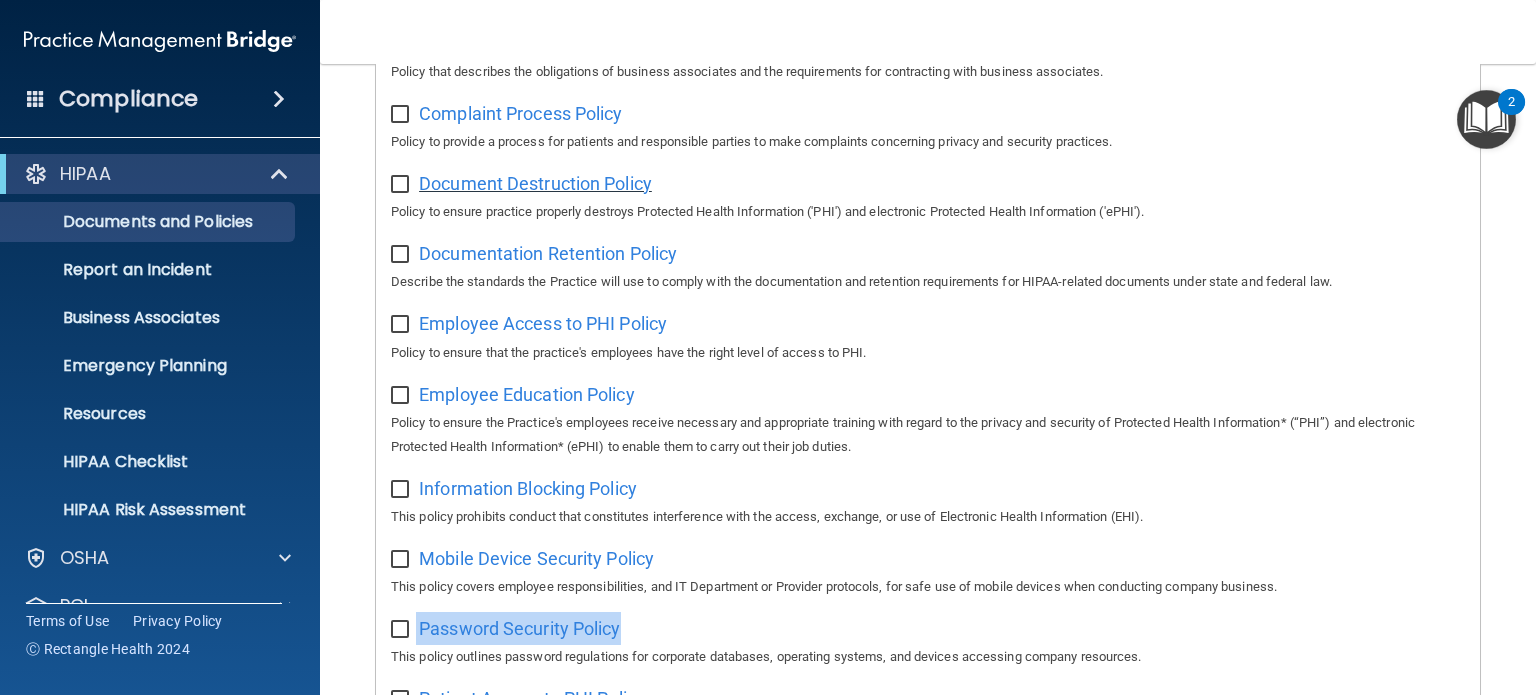 scroll, scrollTop: 100, scrollLeft: 0, axis: vertical 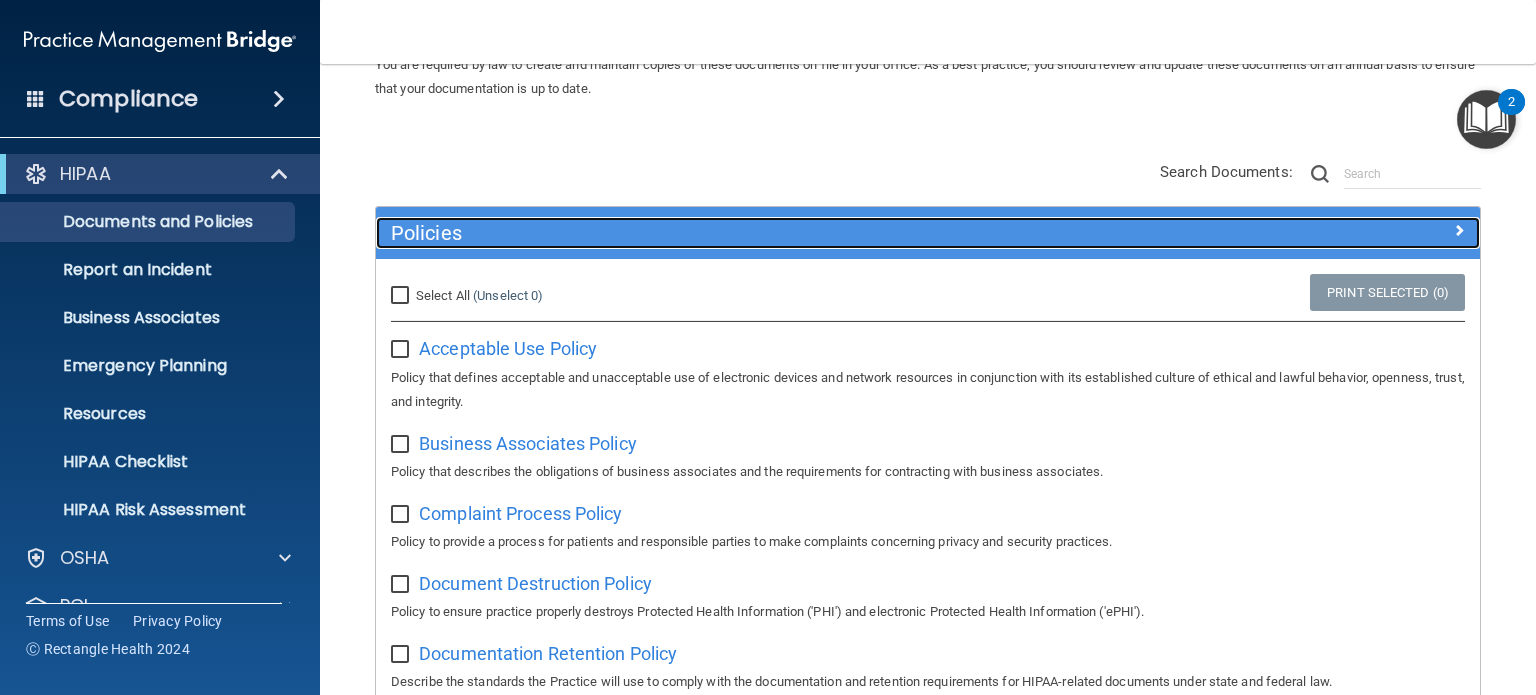click on "Policies" at bounding box center (790, 233) 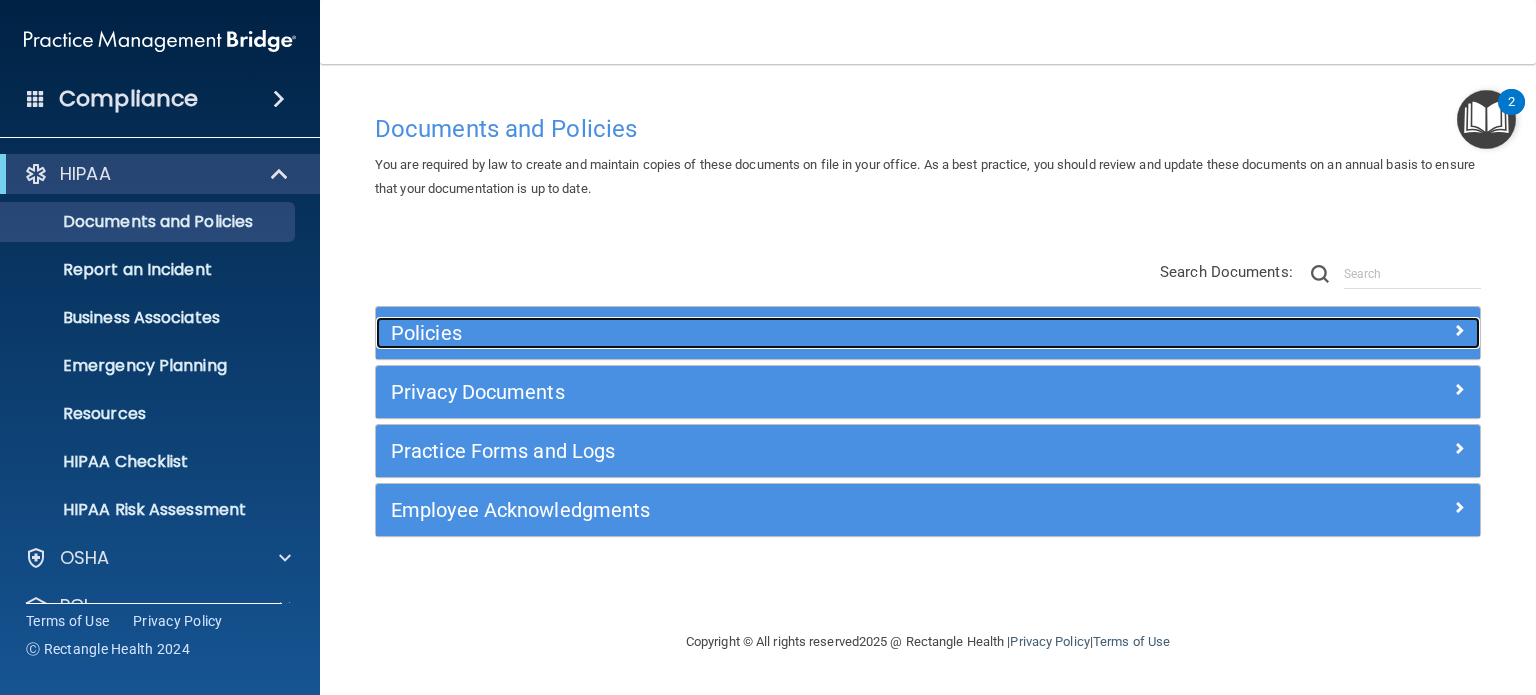scroll, scrollTop: 0, scrollLeft: 0, axis: both 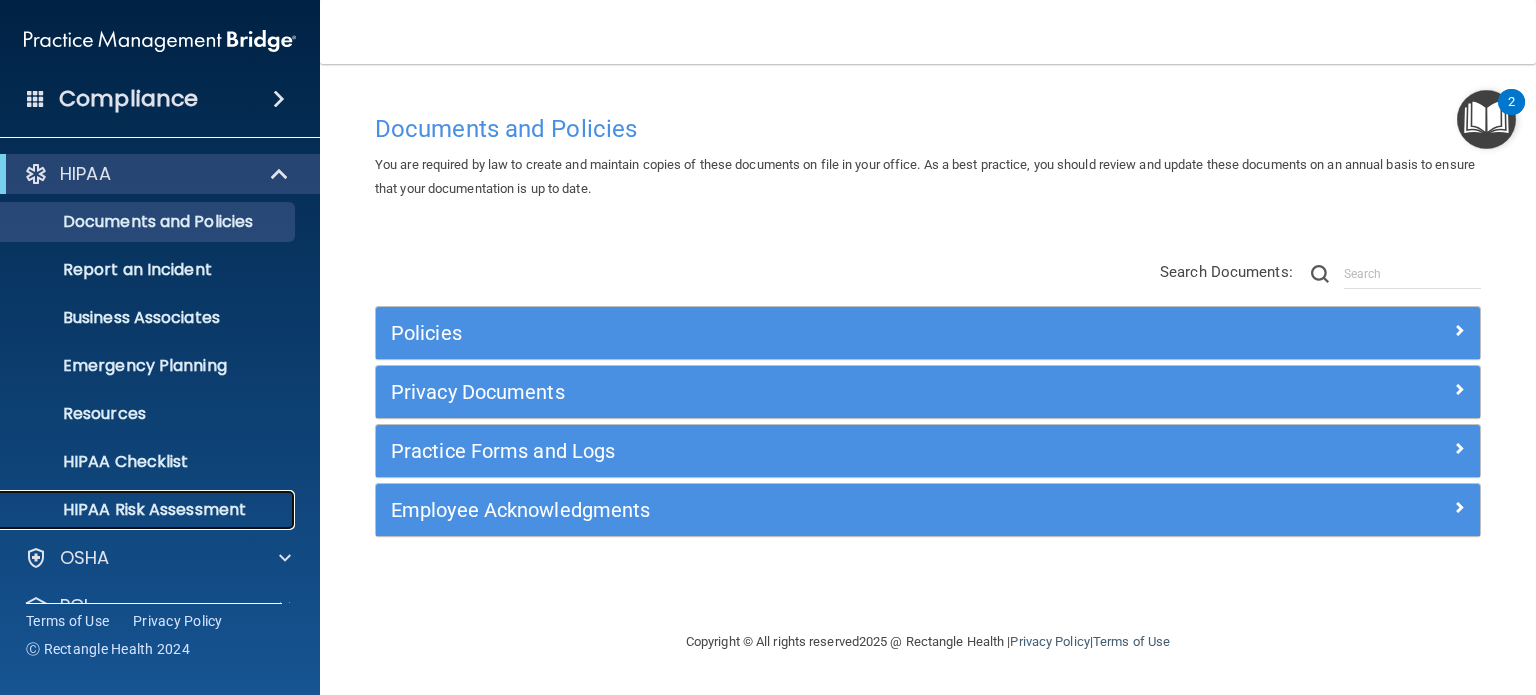 click on "HIPAA Risk Assessment" at bounding box center (149, 510) 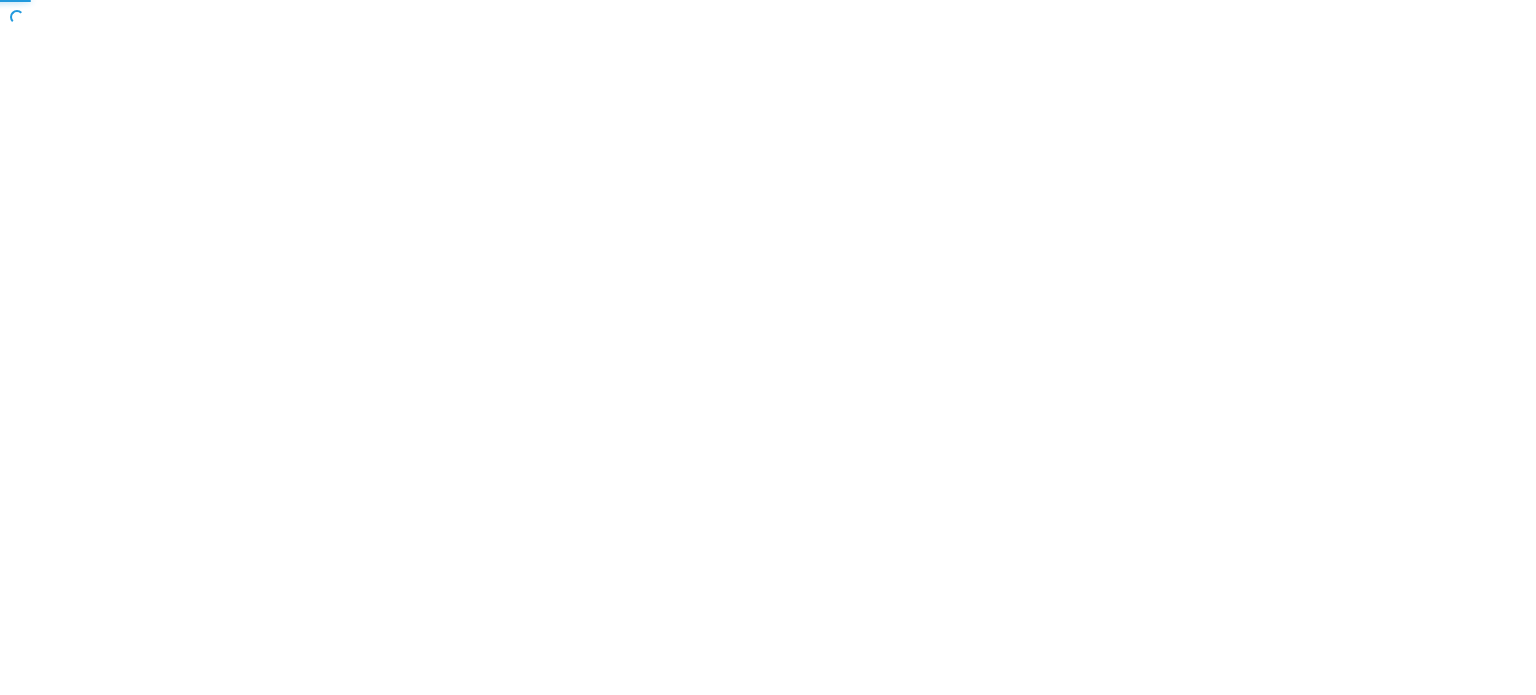 scroll, scrollTop: 0, scrollLeft: 0, axis: both 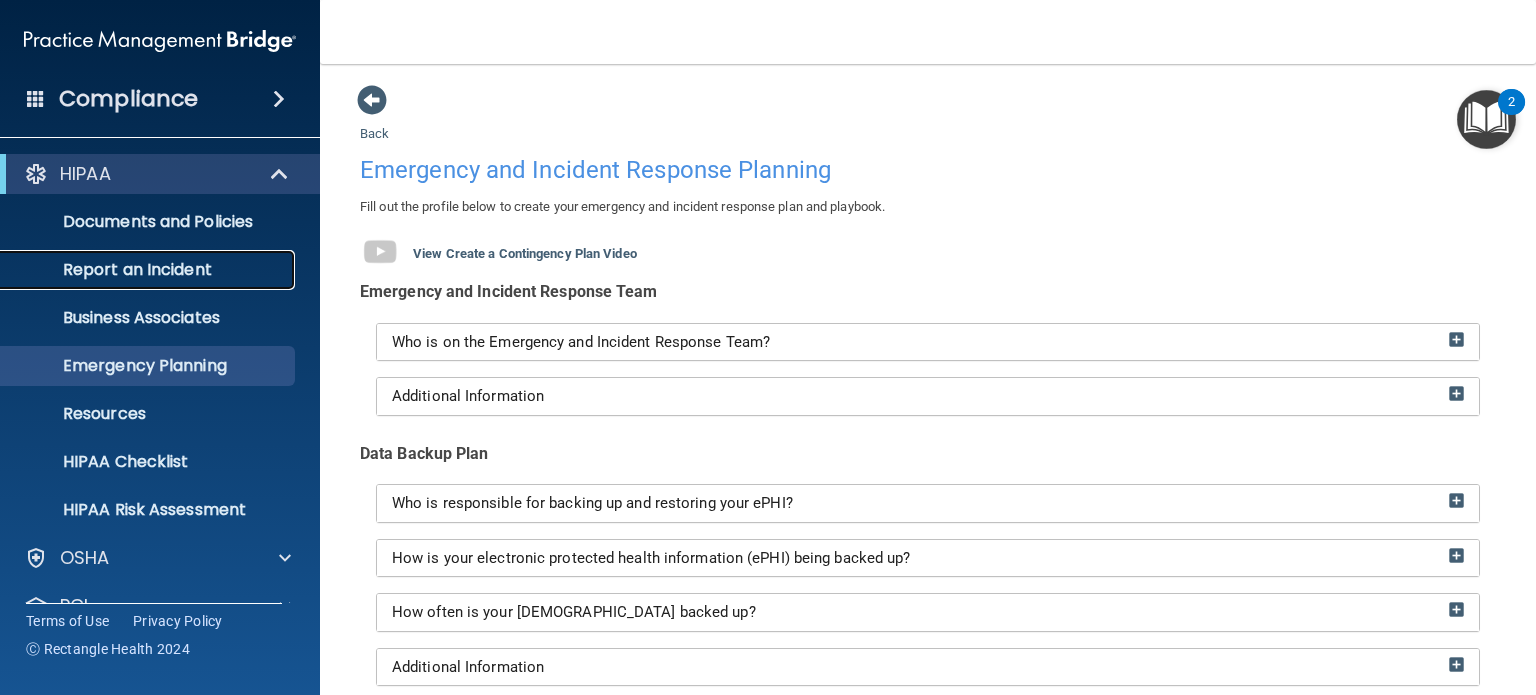 click on "Report an Incident" at bounding box center [149, 270] 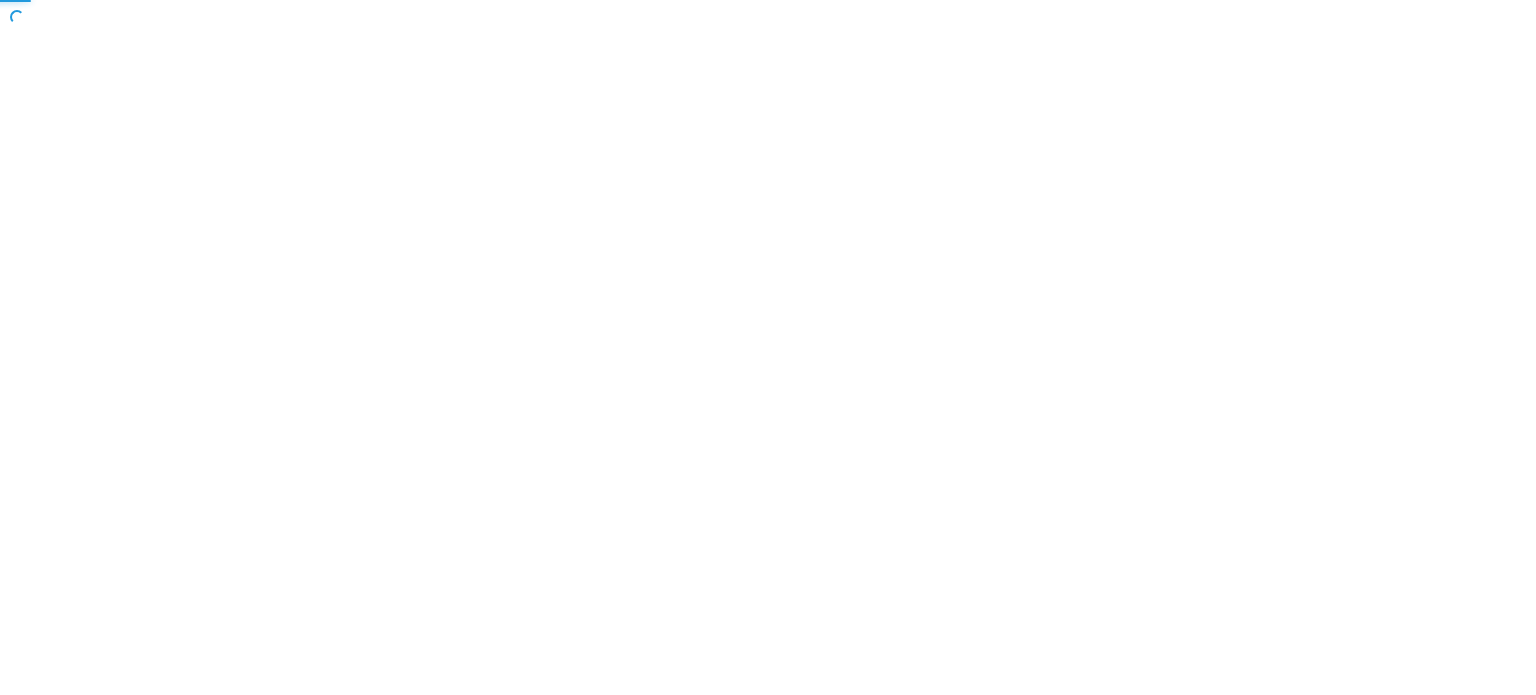 scroll, scrollTop: 0, scrollLeft: 0, axis: both 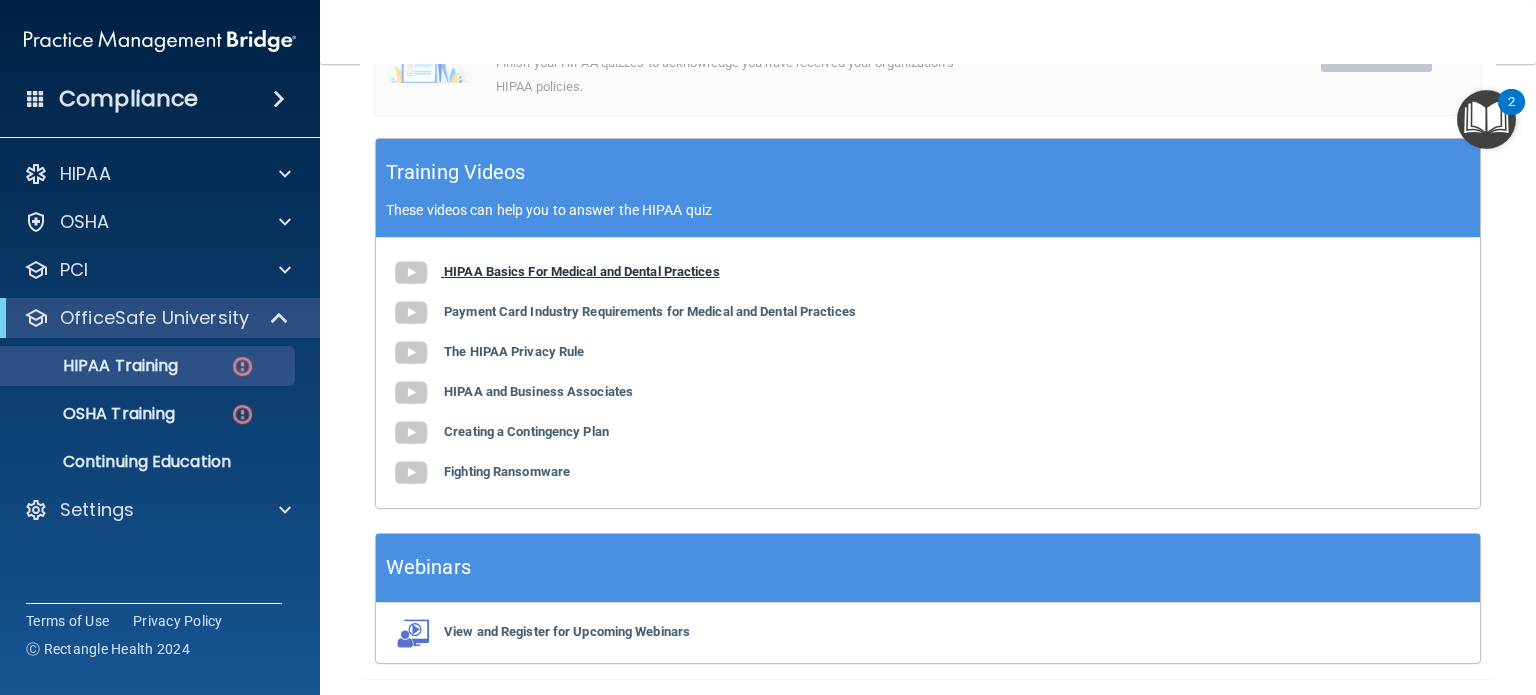click on "HIPAA Basics For Medical and Dental Practices" at bounding box center (582, 271) 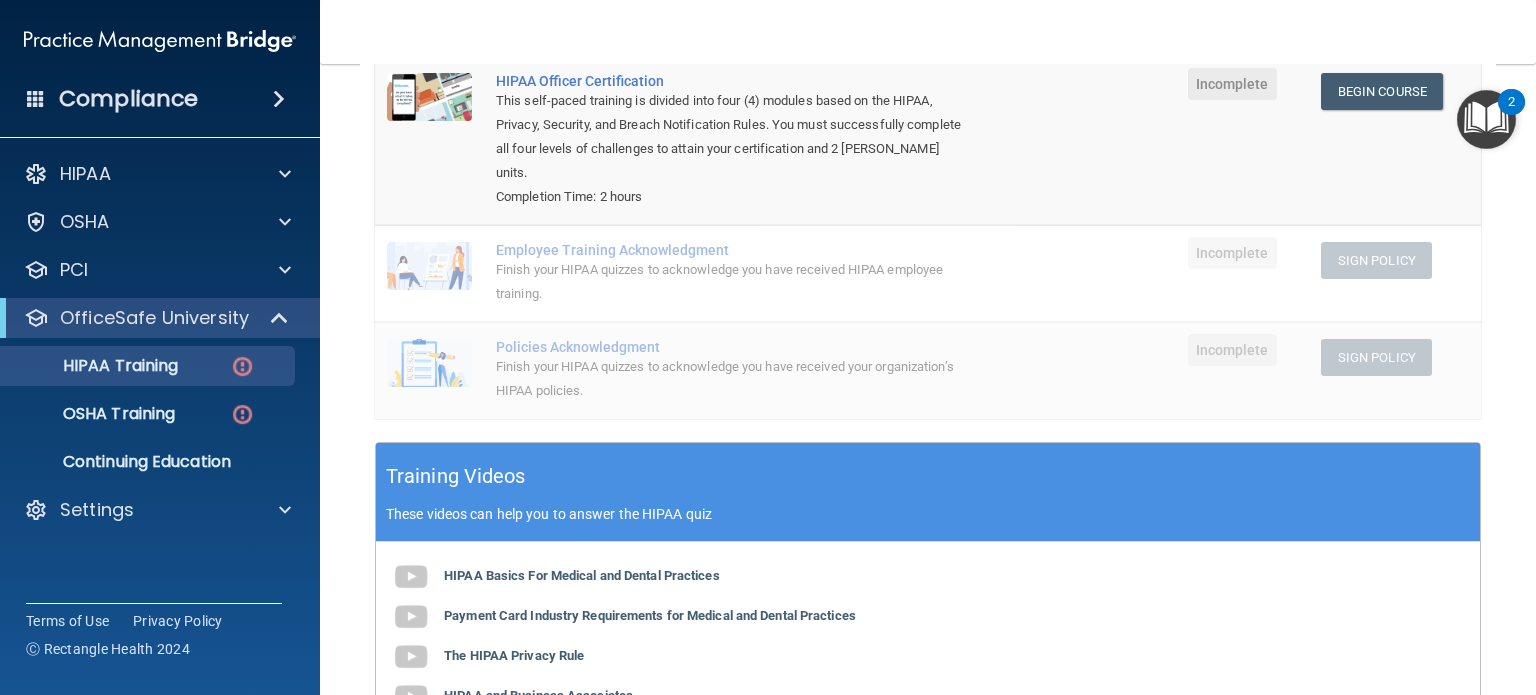 scroll, scrollTop: 0, scrollLeft: 0, axis: both 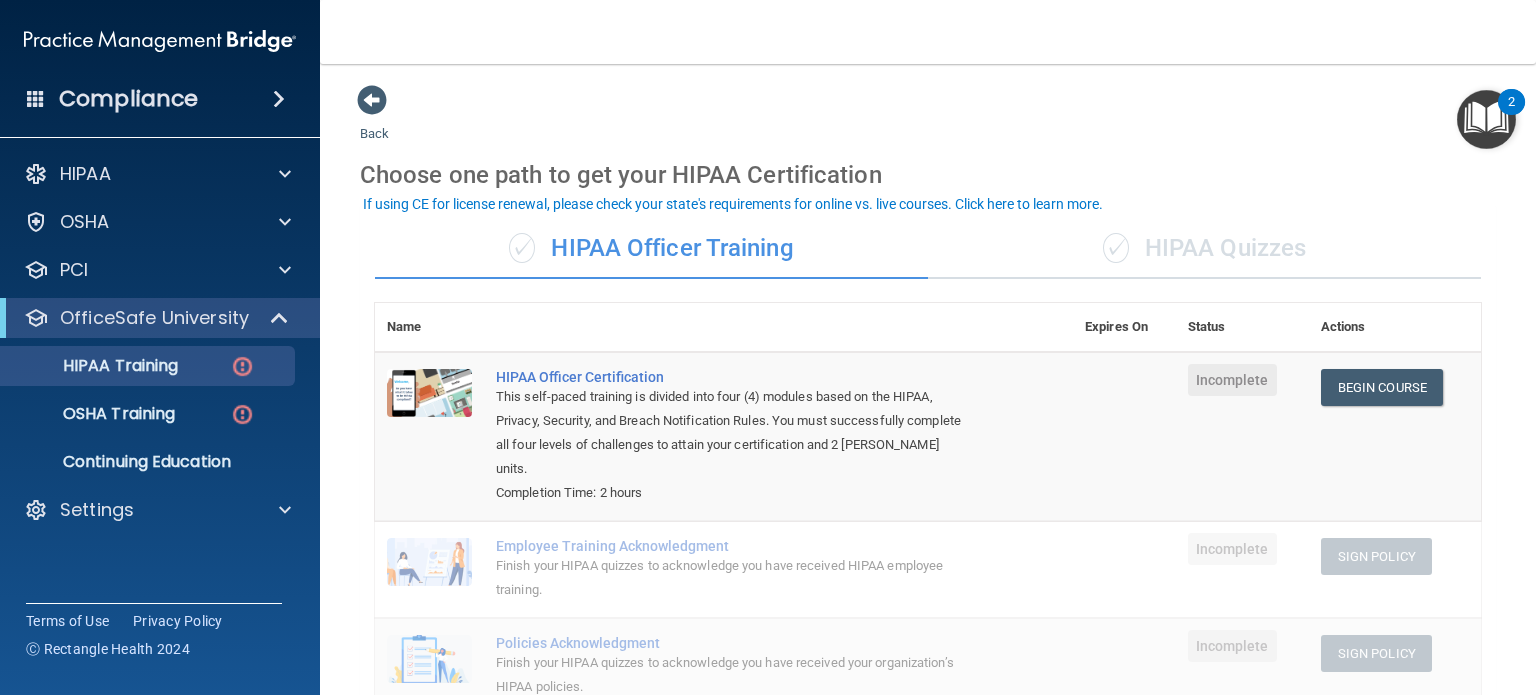 click on "✓   HIPAA Quizzes" at bounding box center [1204, 249] 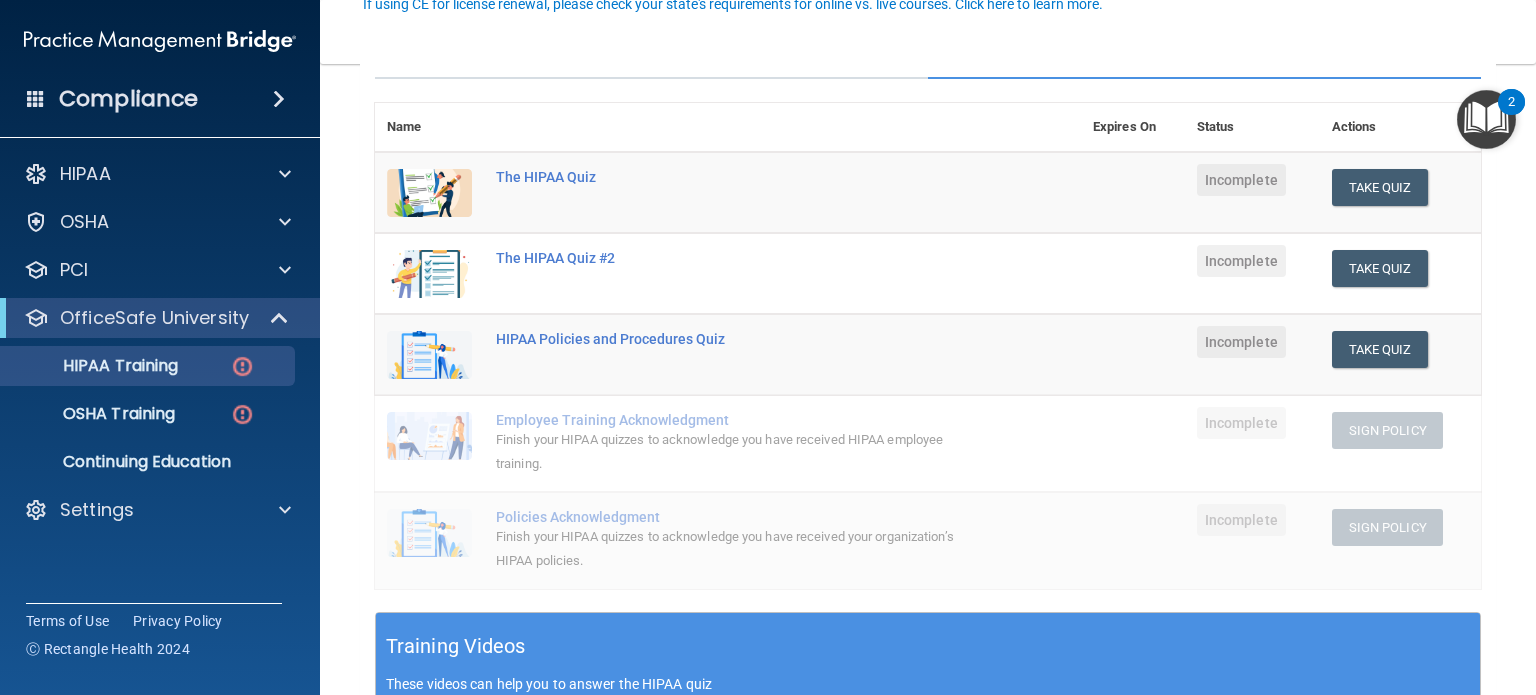 scroll, scrollTop: 0, scrollLeft: 0, axis: both 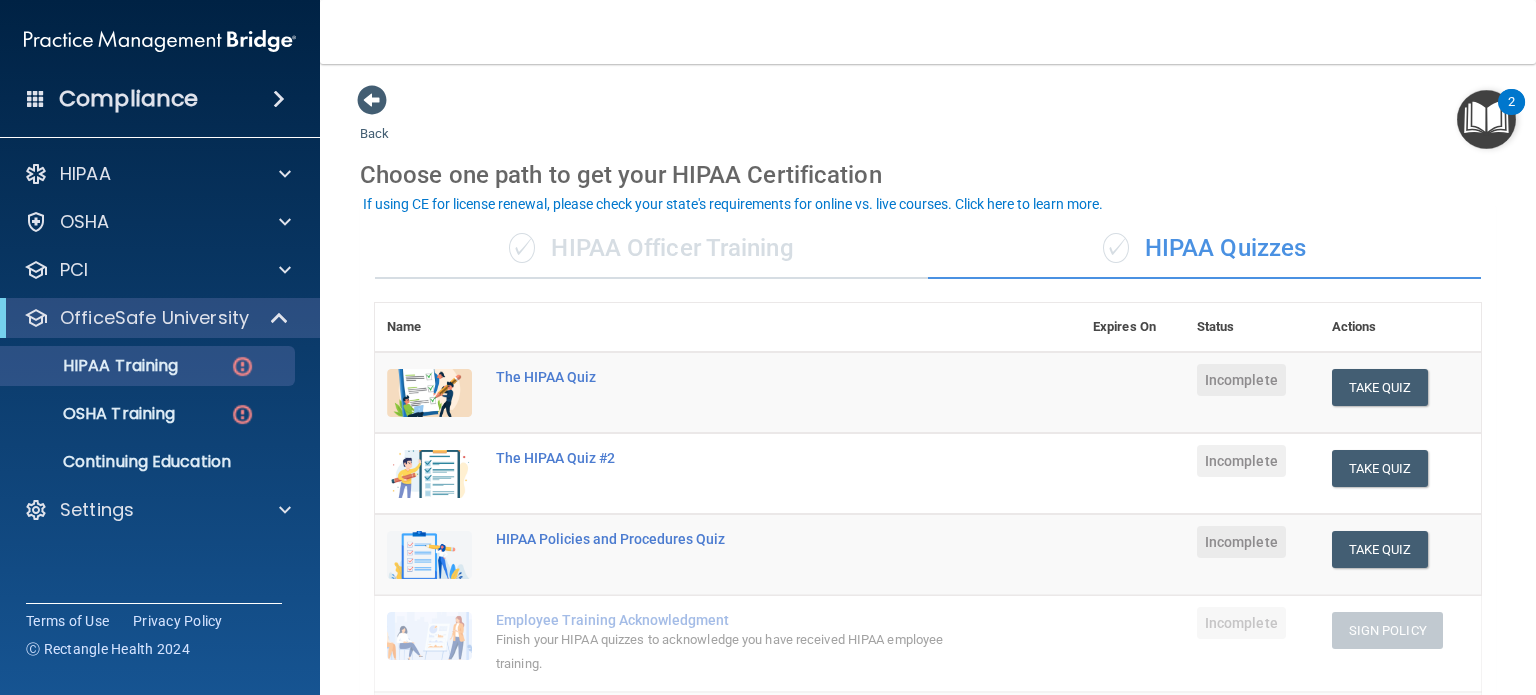 click on "✓   HIPAA Officer Training" at bounding box center [651, 249] 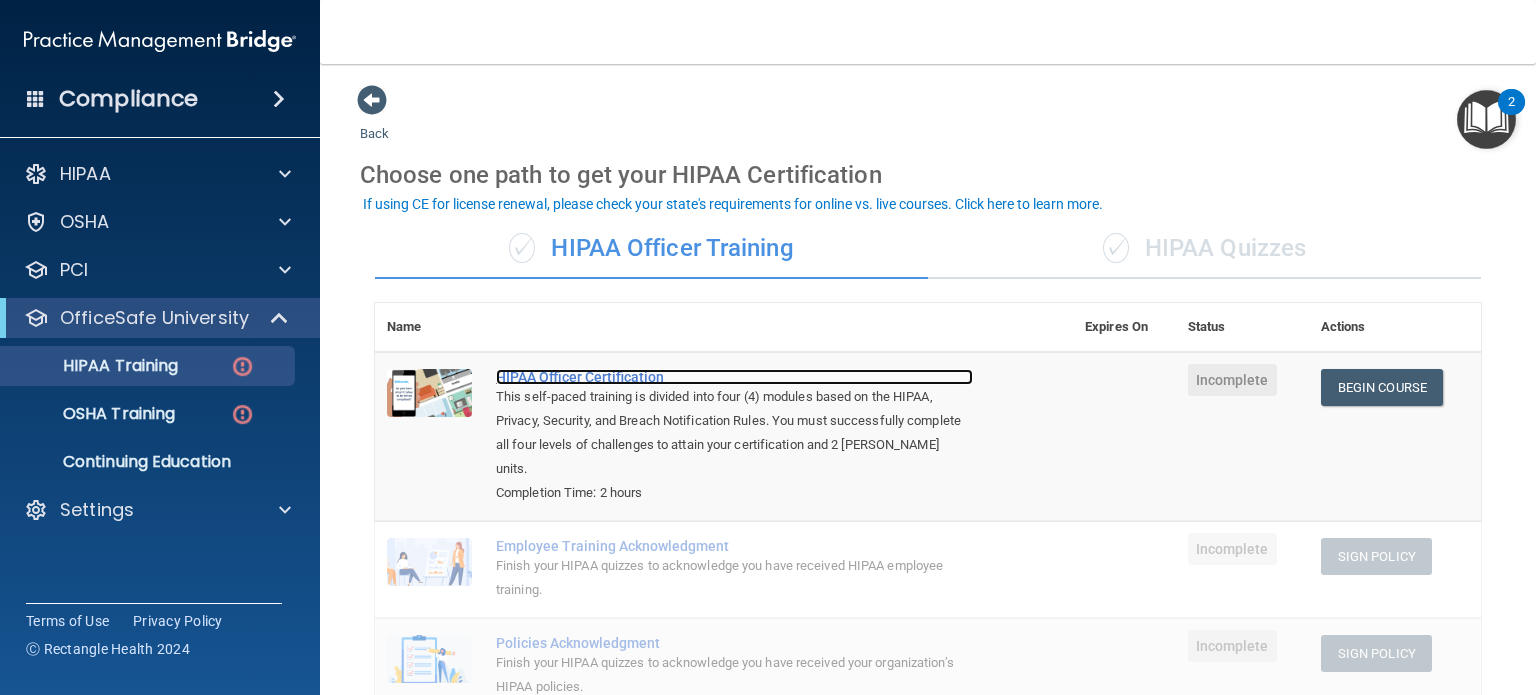 click on "HIPAA Officer Certification" at bounding box center (734, 377) 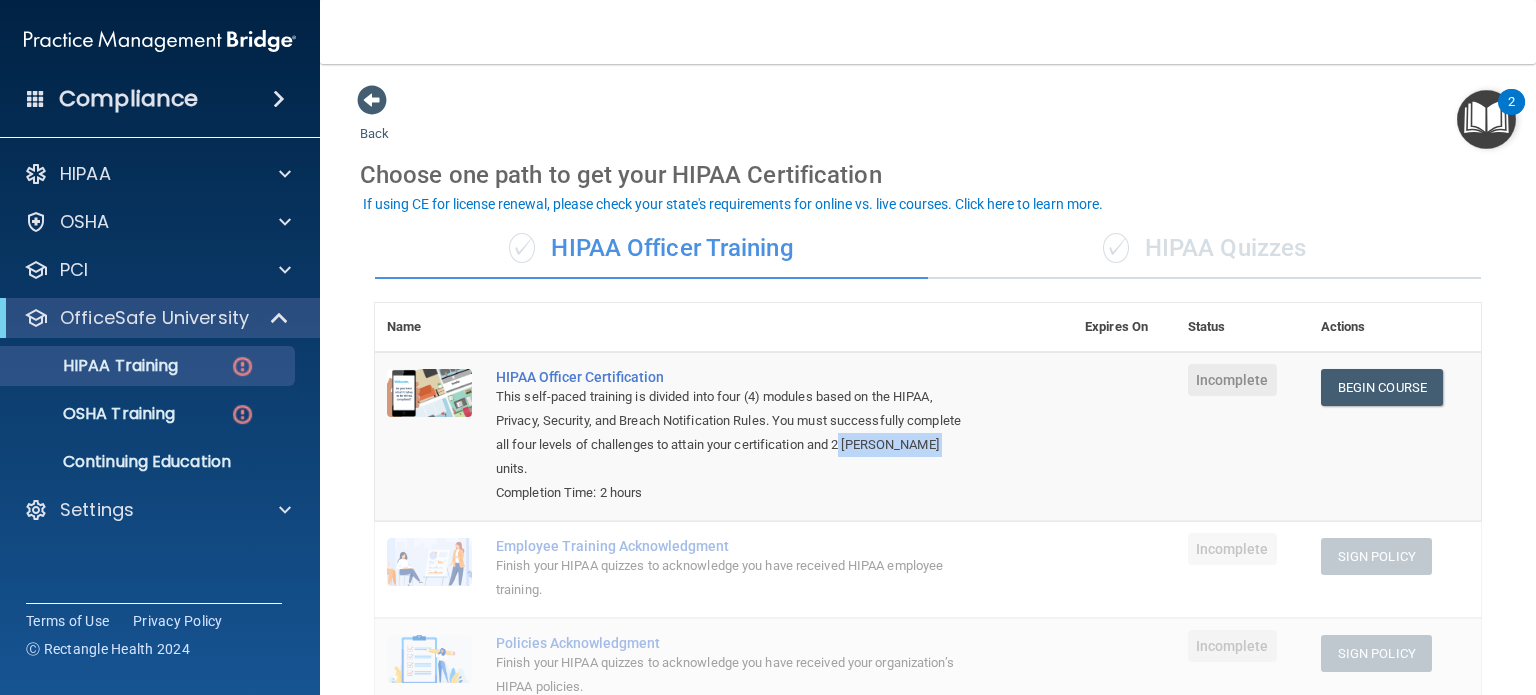 drag, startPoint x: 903, startPoint y: 439, endPoint x: 951, endPoint y: 465, distance: 54.589375 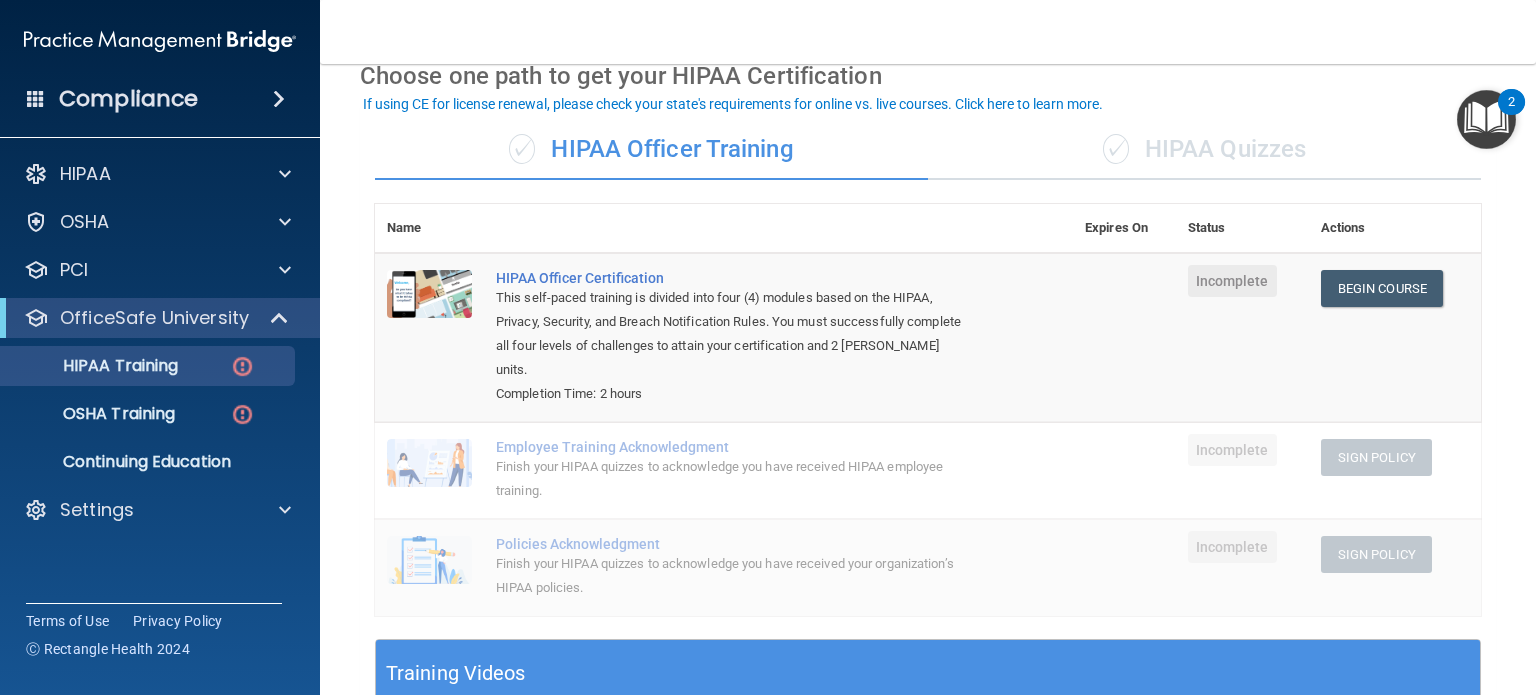 scroll, scrollTop: 100, scrollLeft: 0, axis: vertical 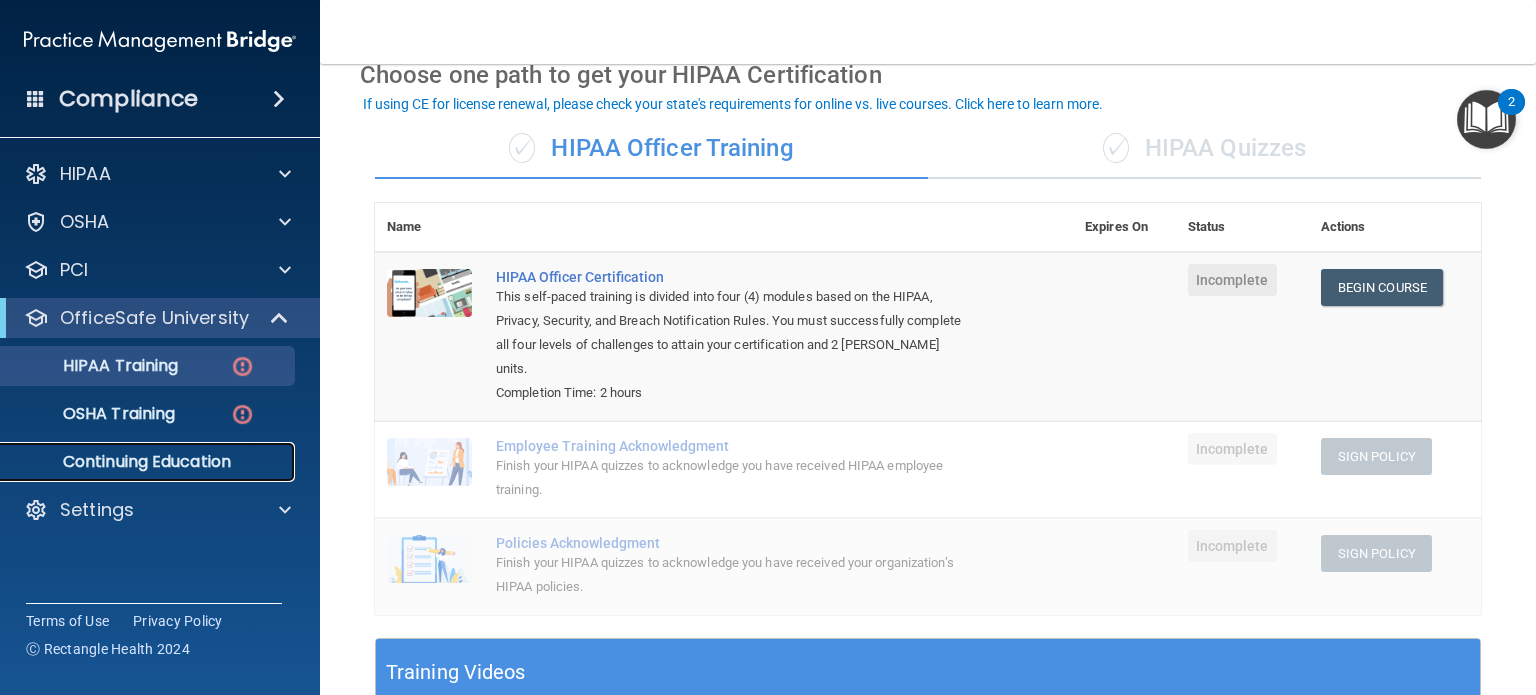 click on "Continuing Education" at bounding box center [149, 462] 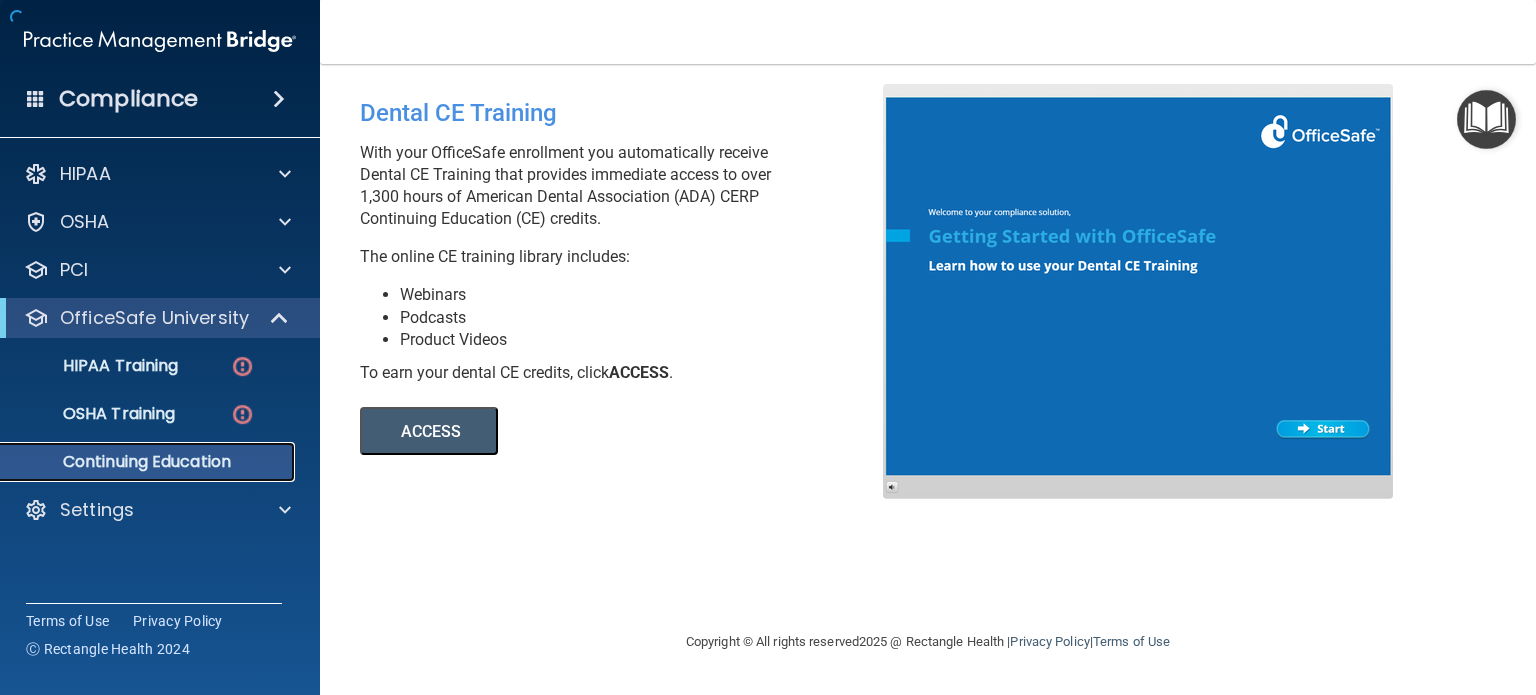 scroll, scrollTop: 0, scrollLeft: 0, axis: both 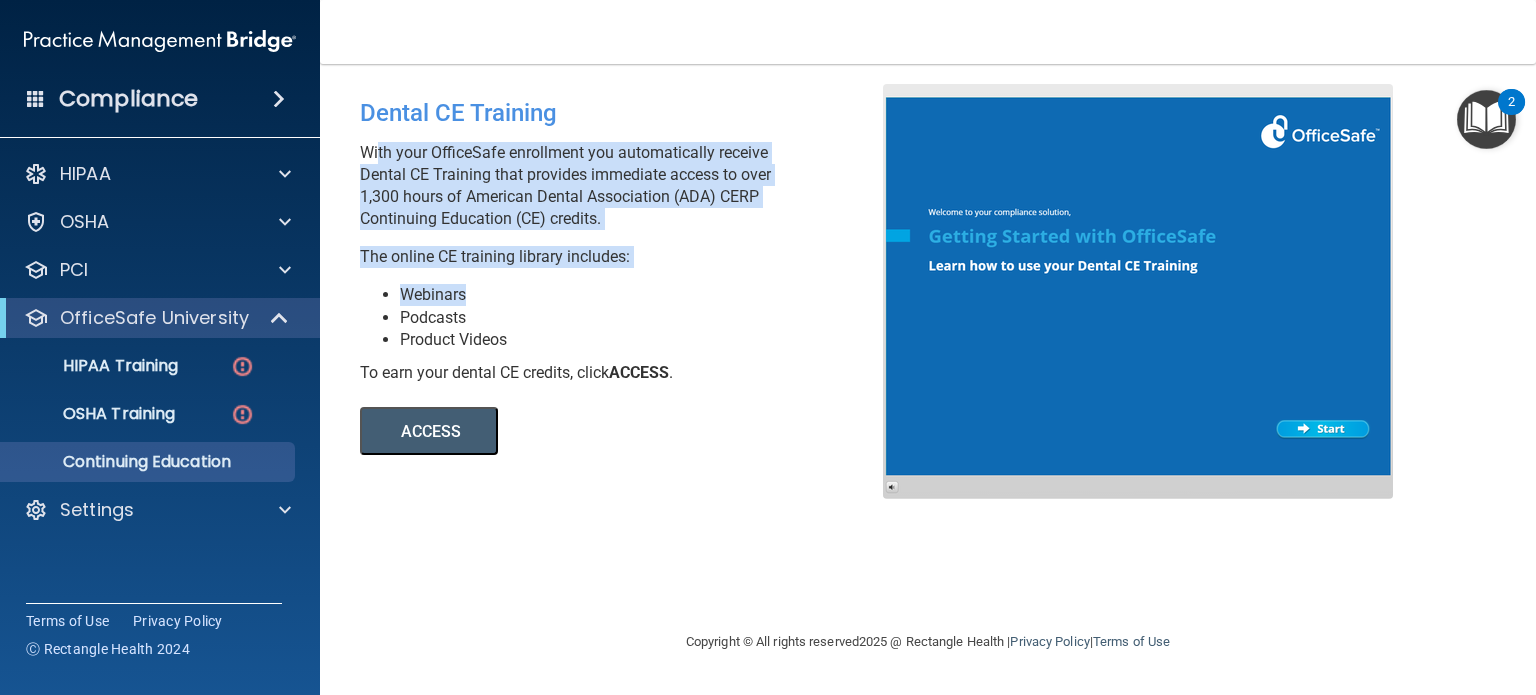 drag, startPoint x: 370, startPoint y: 147, endPoint x: 504, endPoint y: 271, distance: 182.57054 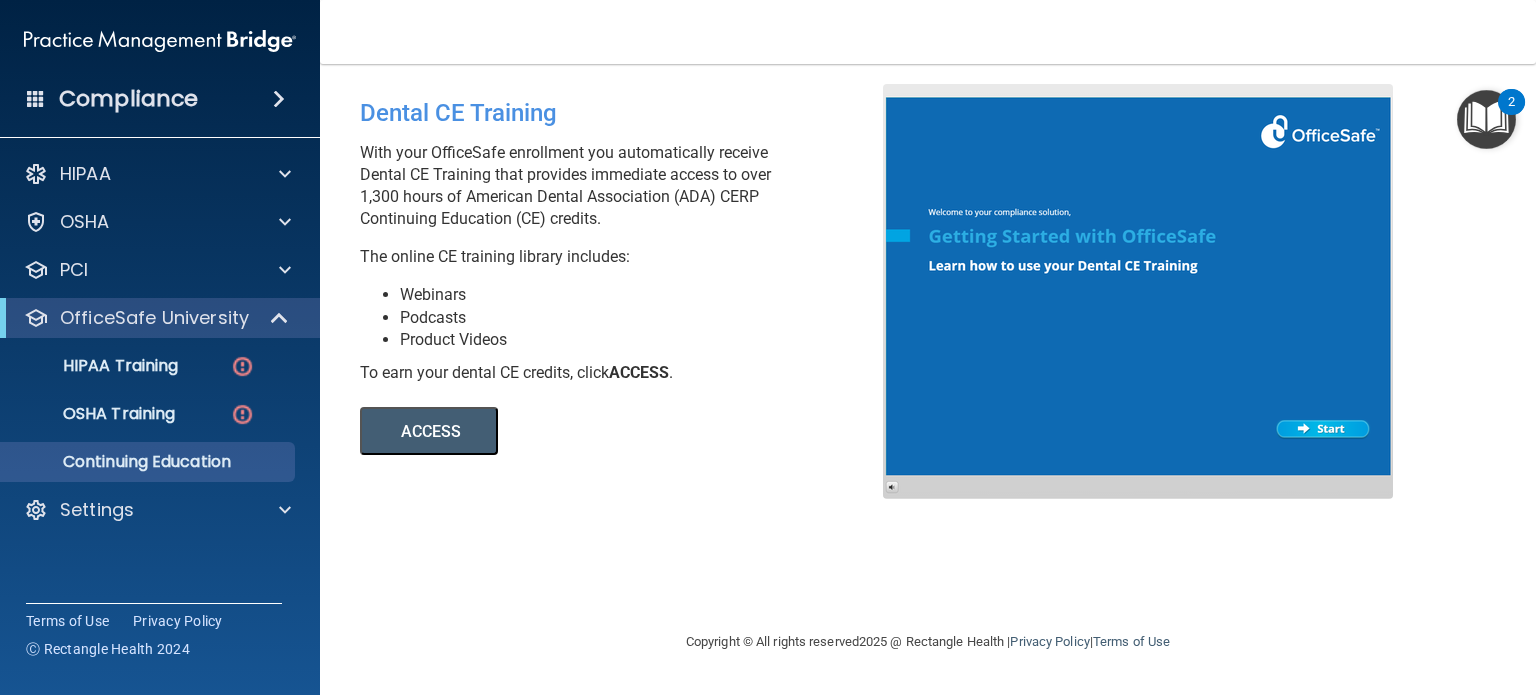 click on "Podcasts" at bounding box center (649, 318) 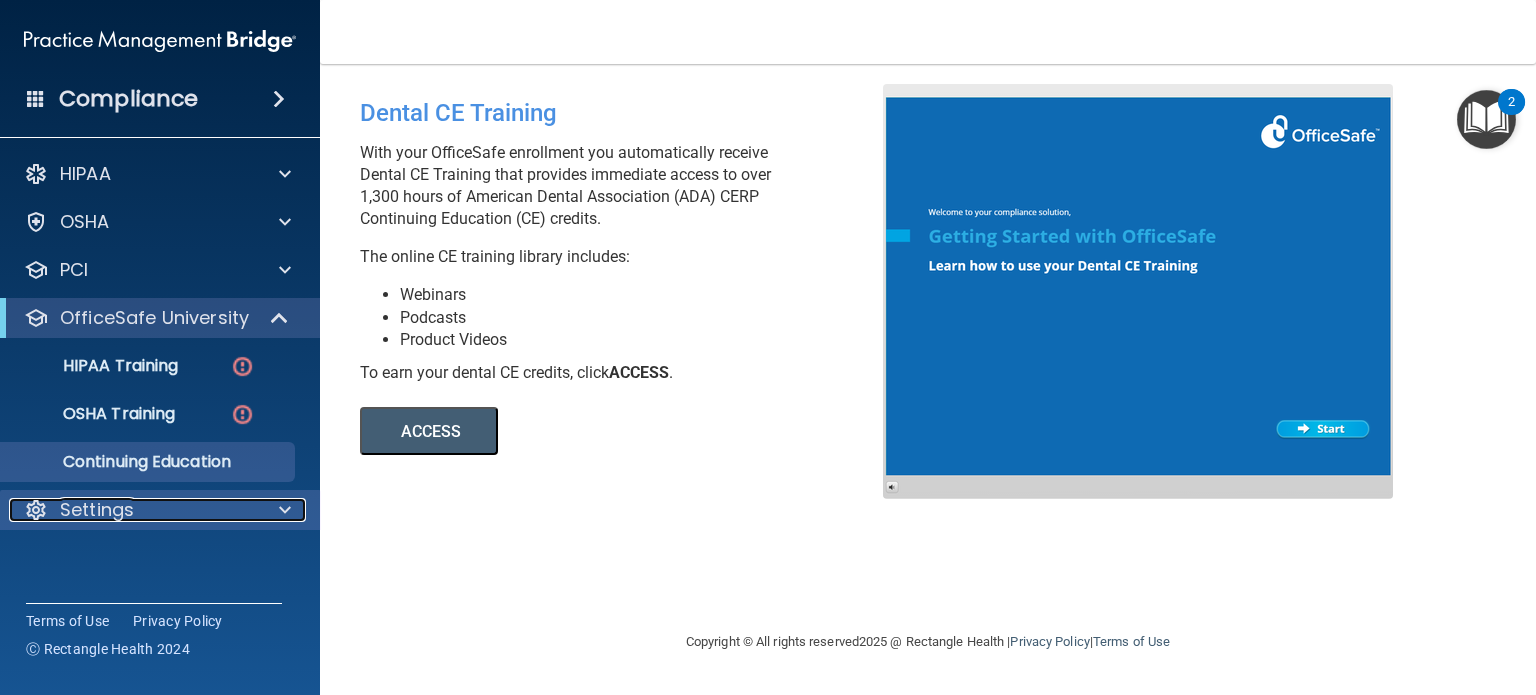 click at bounding box center (282, 510) 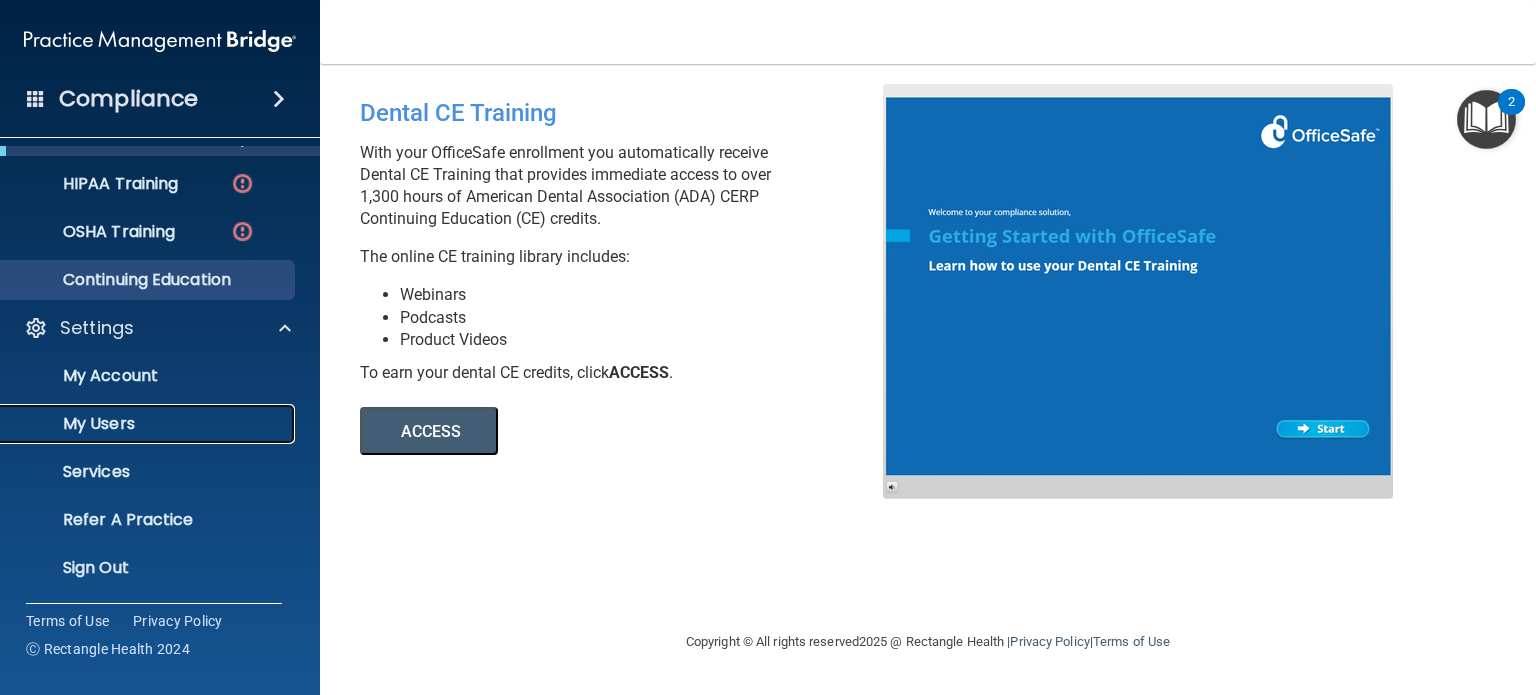 click on "My Users" at bounding box center [149, 424] 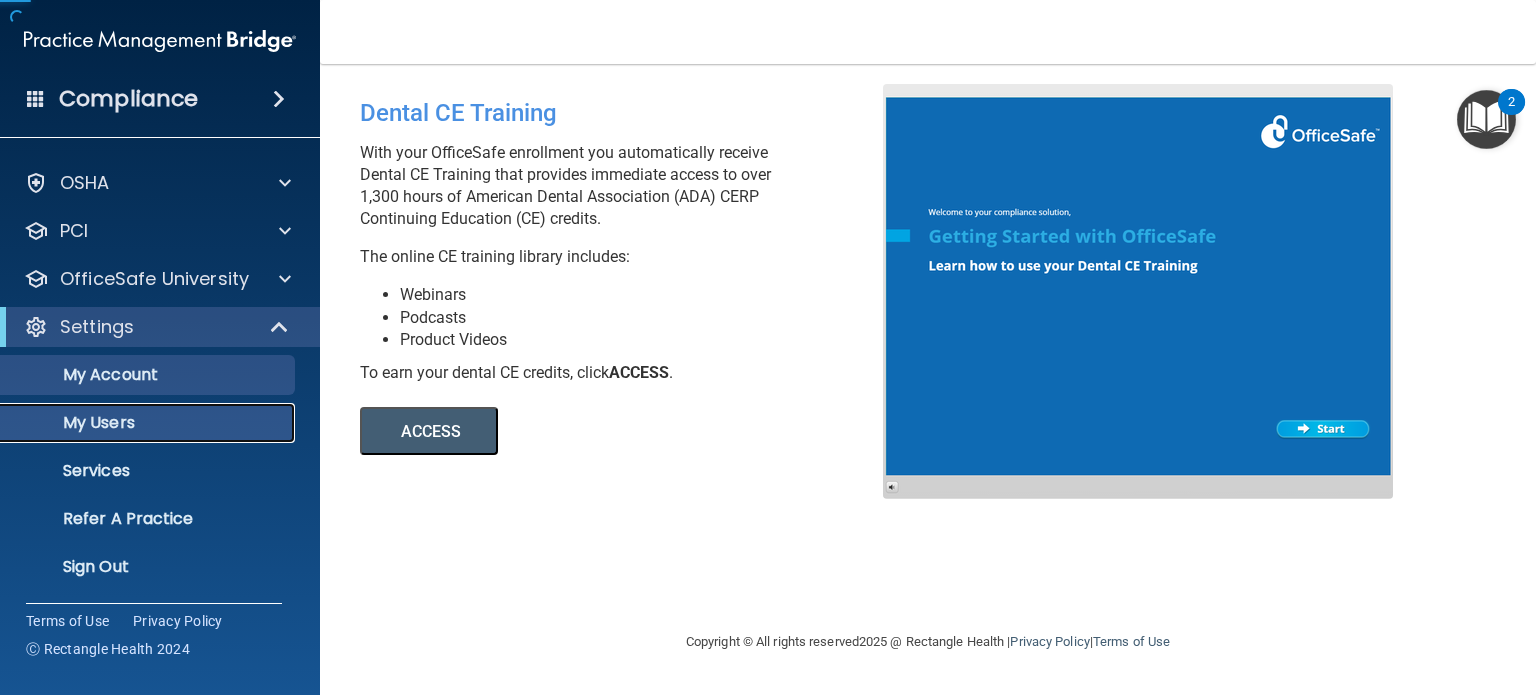 scroll, scrollTop: 38, scrollLeft: 0, axis: vertical 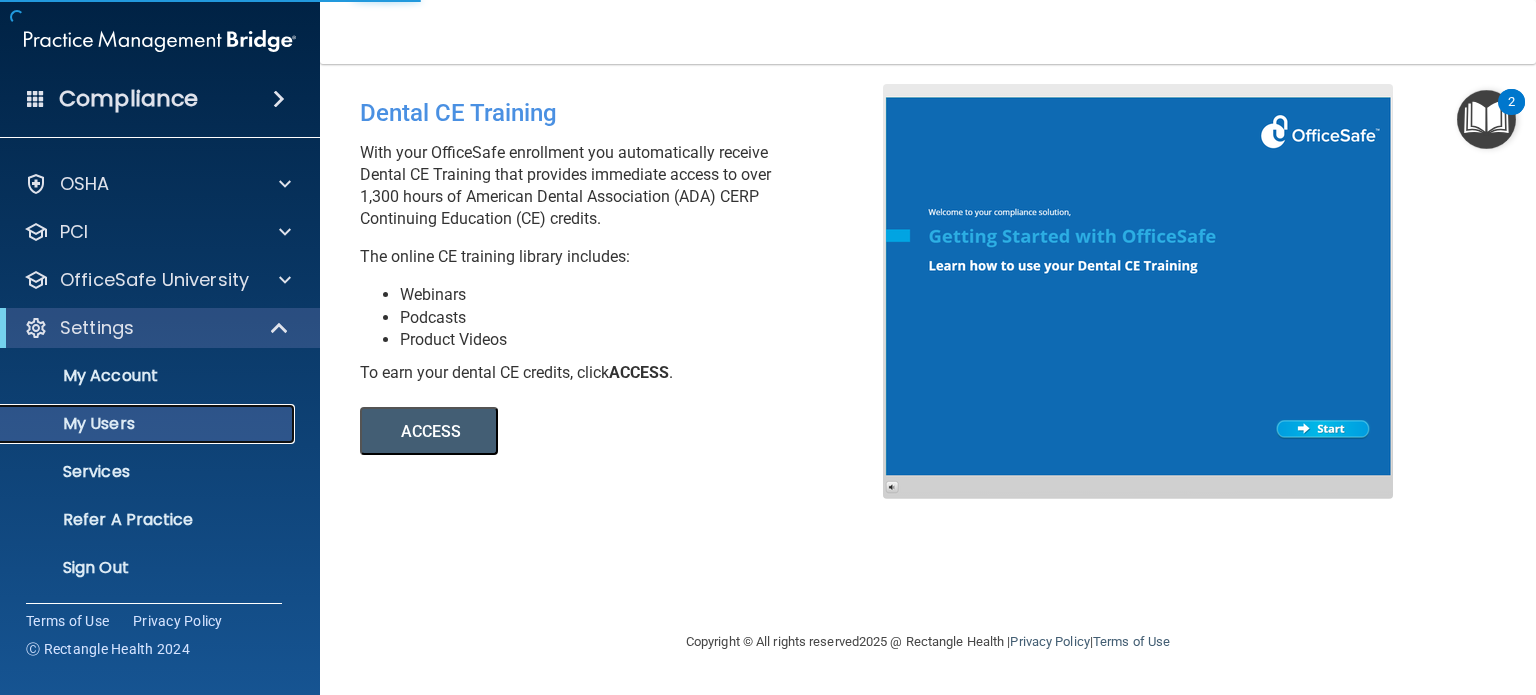 select on "20" 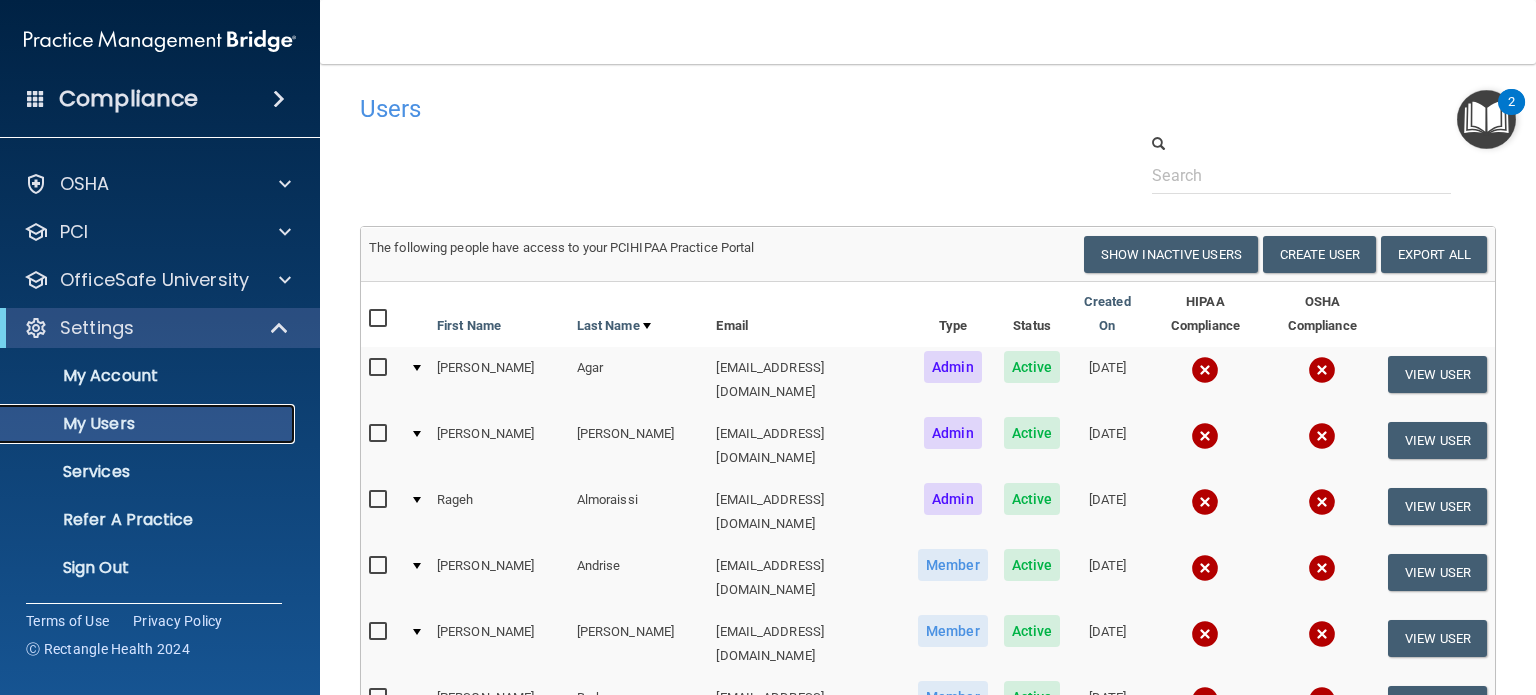 scroll, scrollTop: 100, scrollLeft: 0, axis: vertical 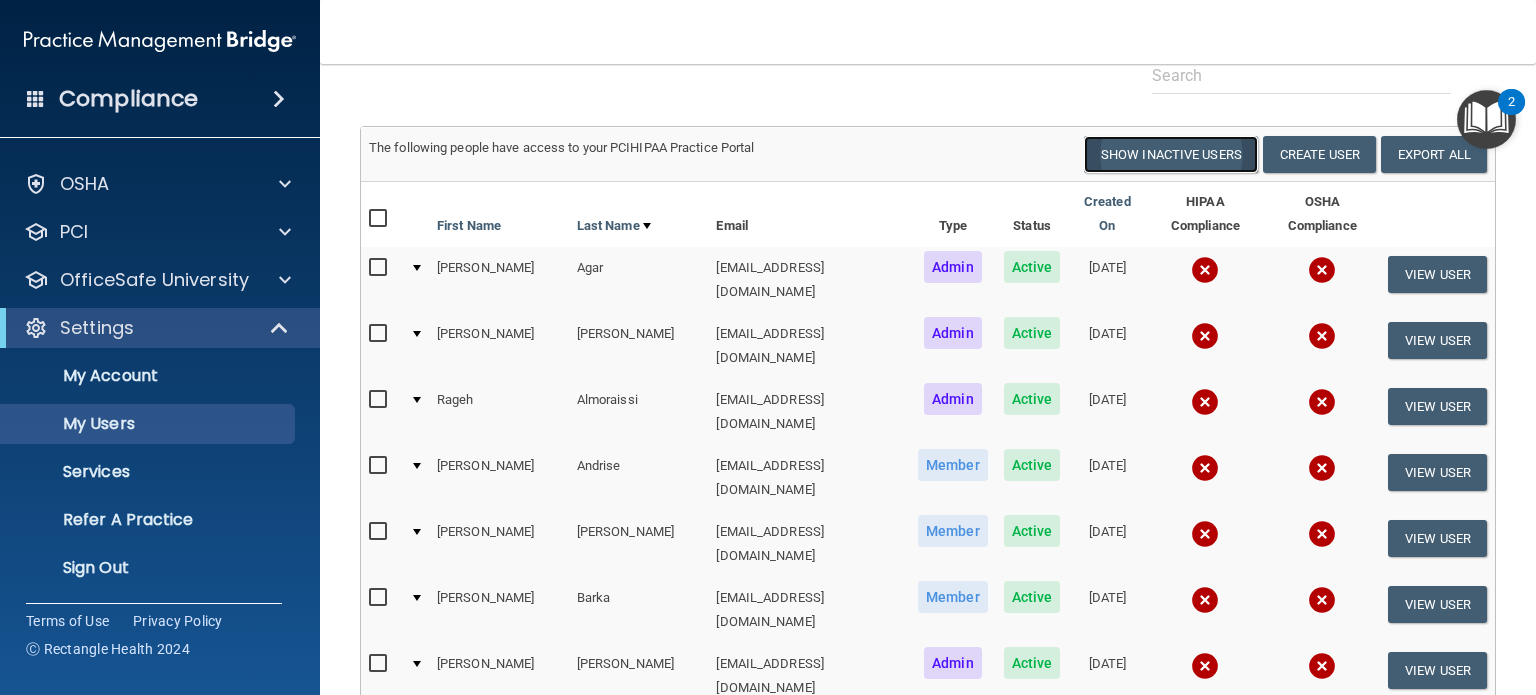 click on "Show Inactive Users" at bounding box center (1171, 154) 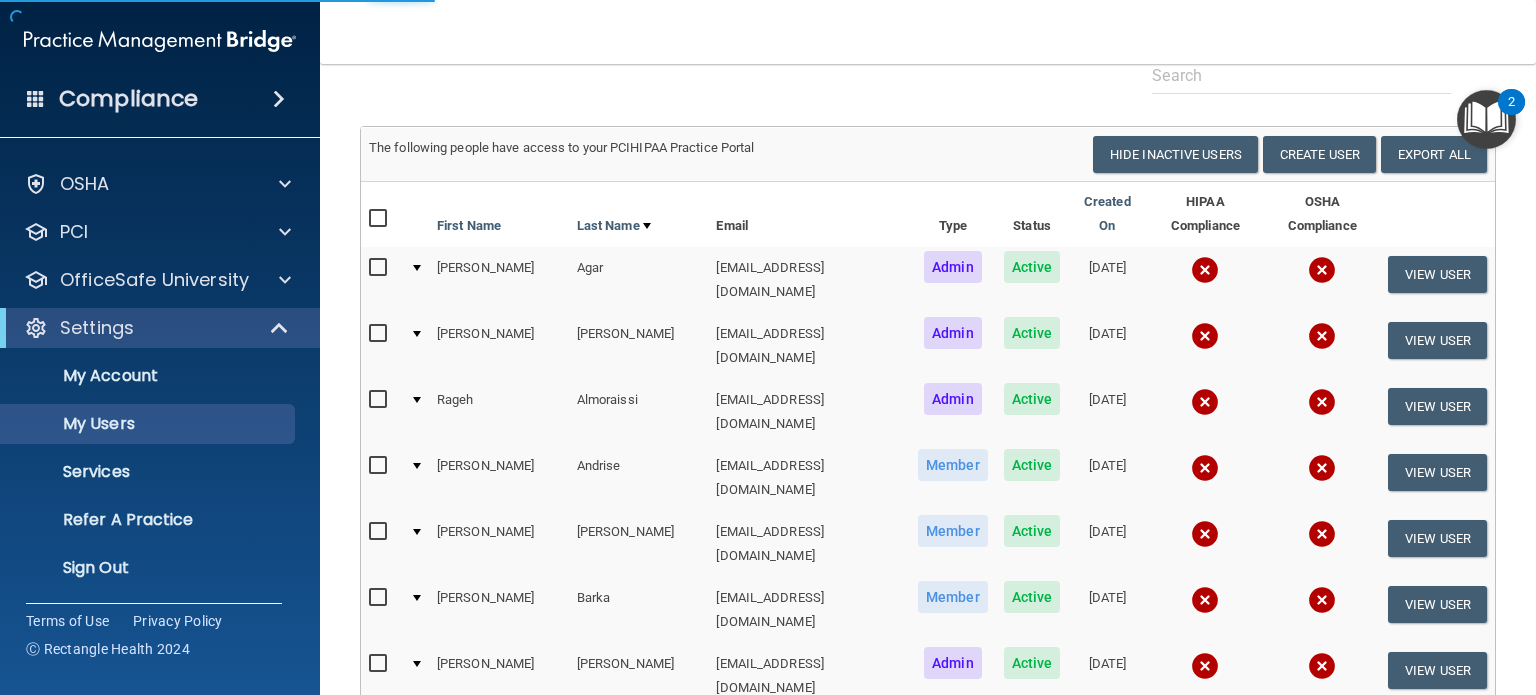 select on "20" 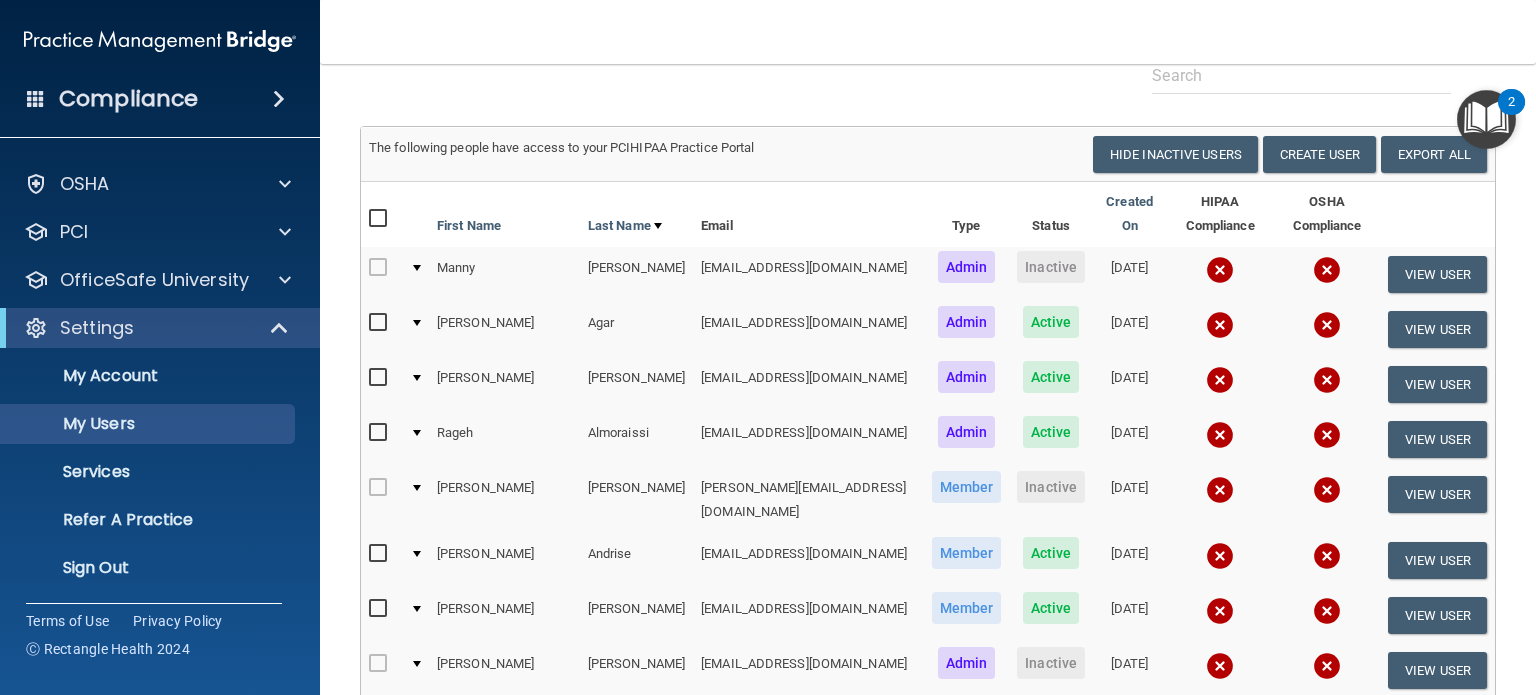 drag, startPoint x: 490, startPoint y: 267, endPoint x: 1124, endPoint y: 283, distance: 634.20184 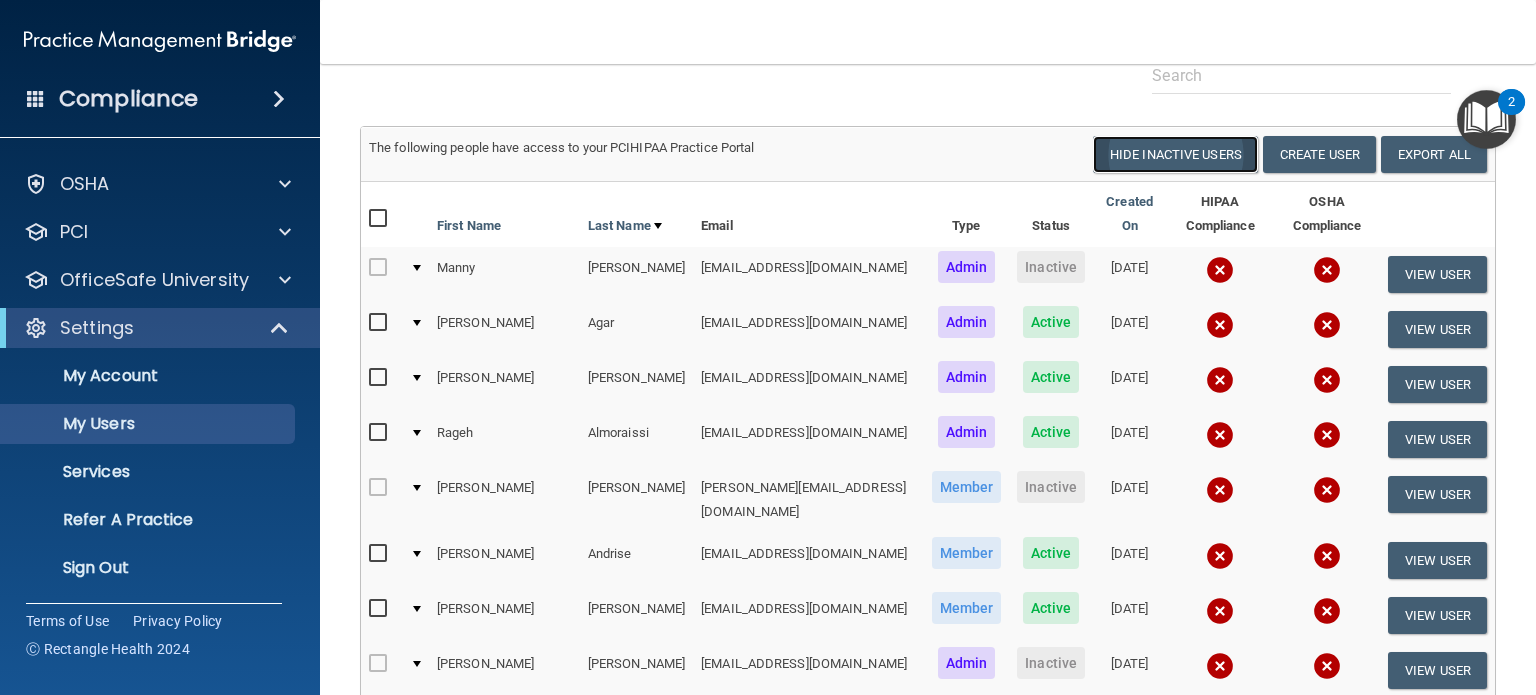 click on "Hide Inactive Users" at bounding box center [1175, 154] 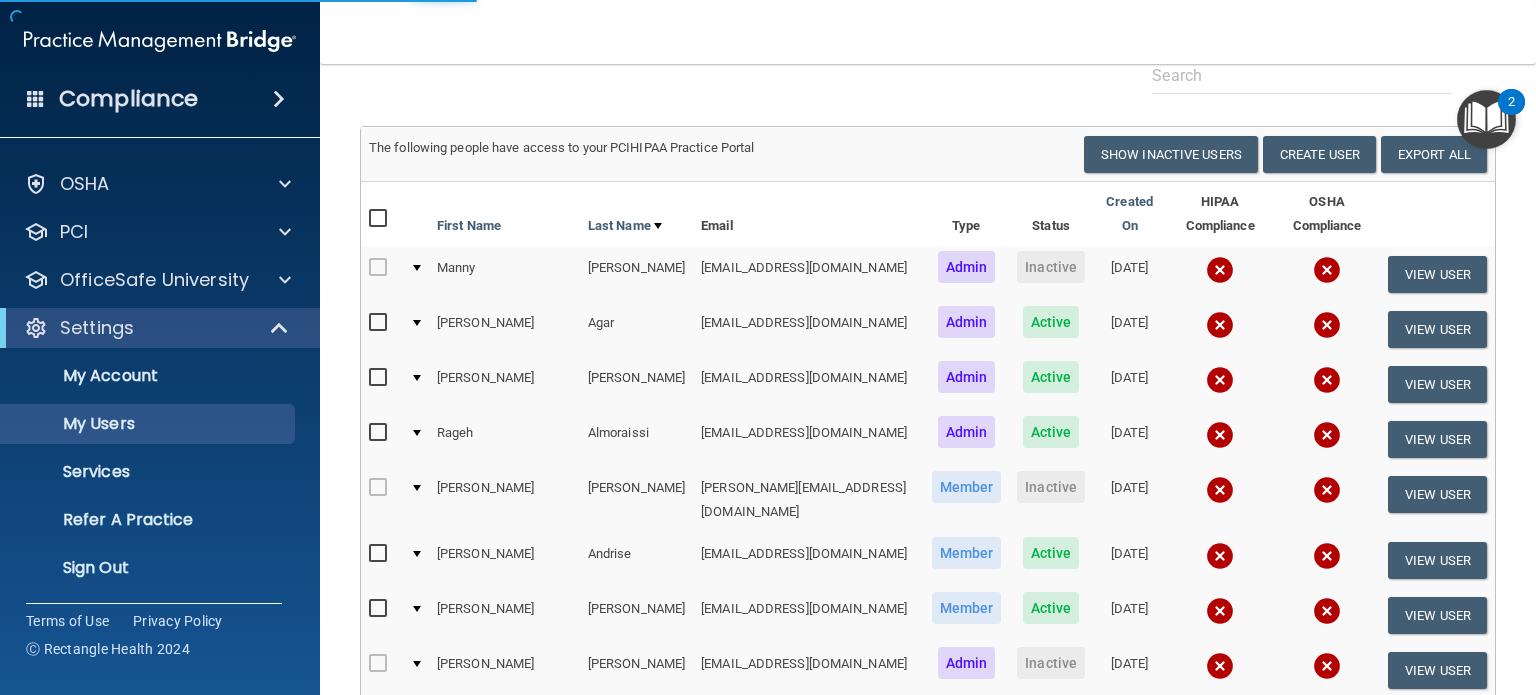 select on "20" 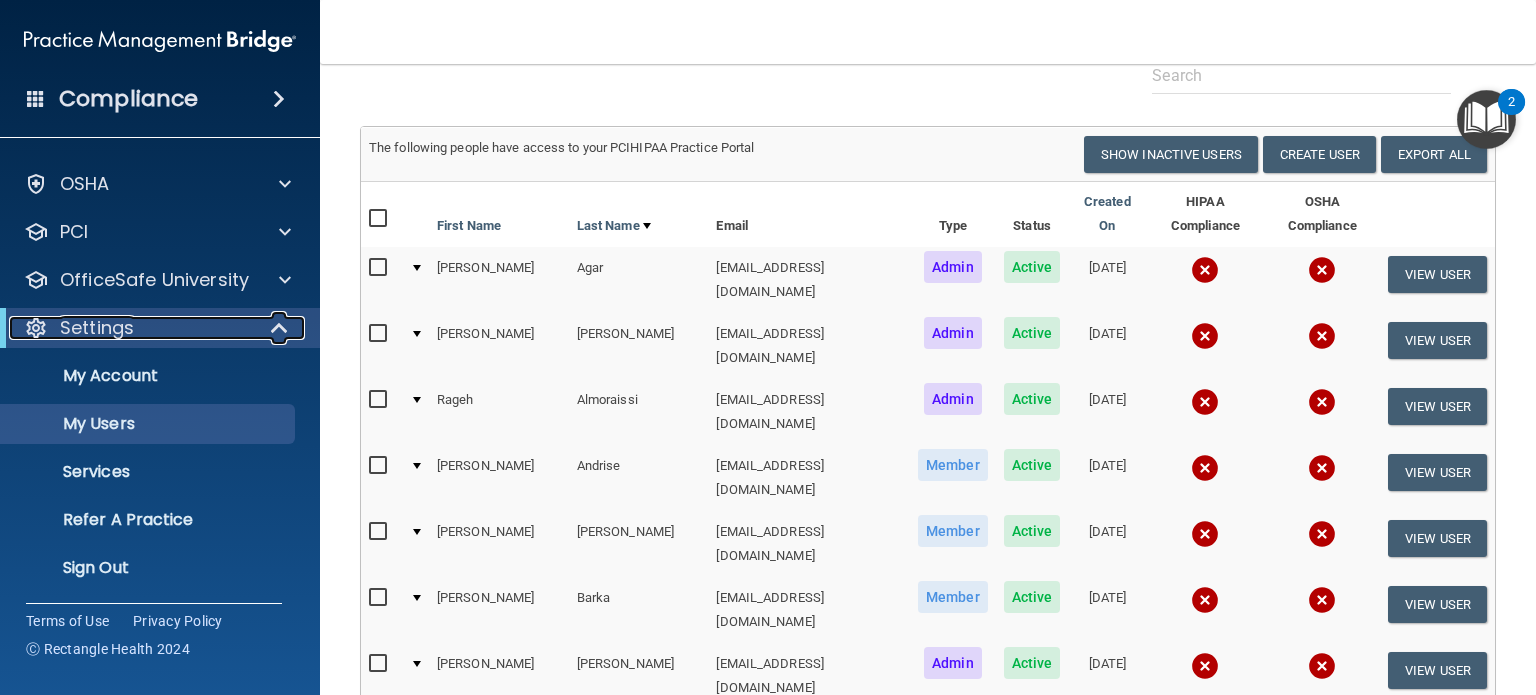click at bounding box center (280, 328) 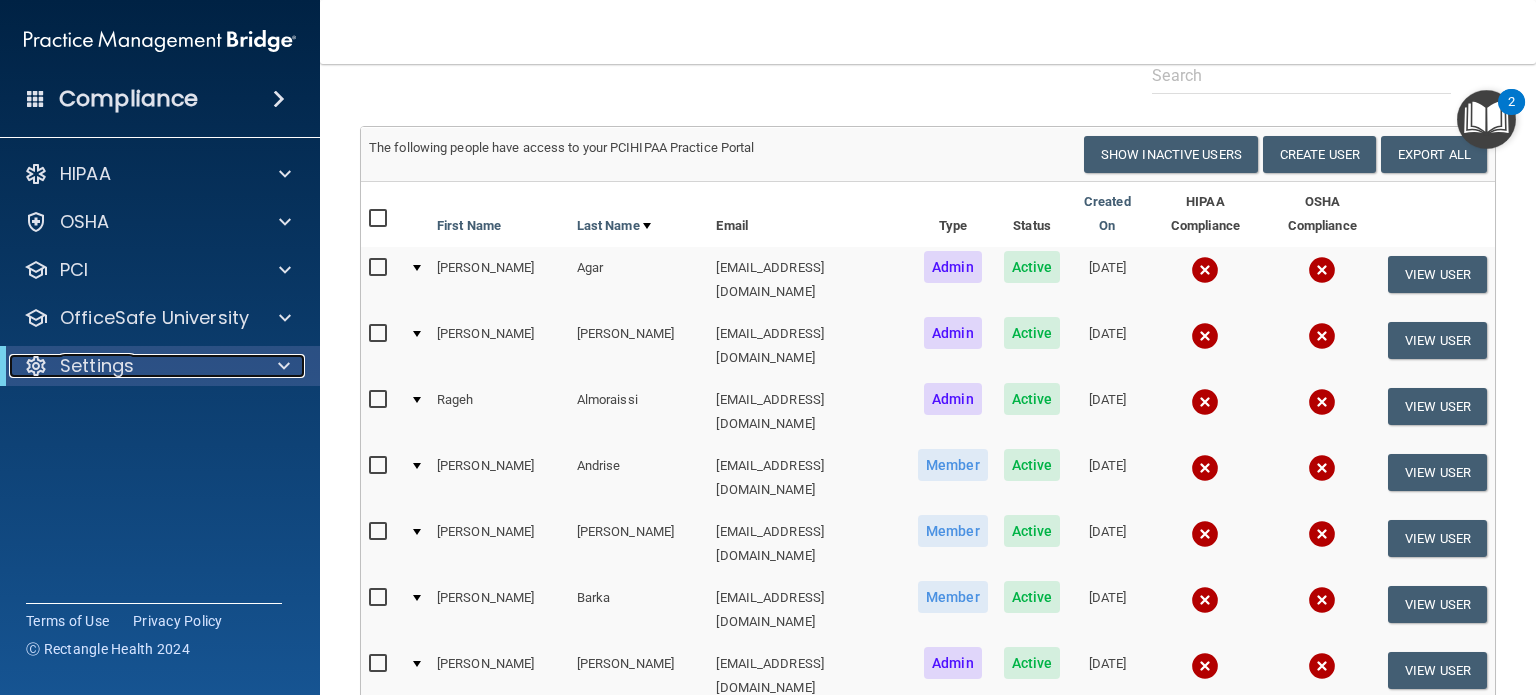 scroll, scrollTop: 0, scrollLeft: 0, axis: both 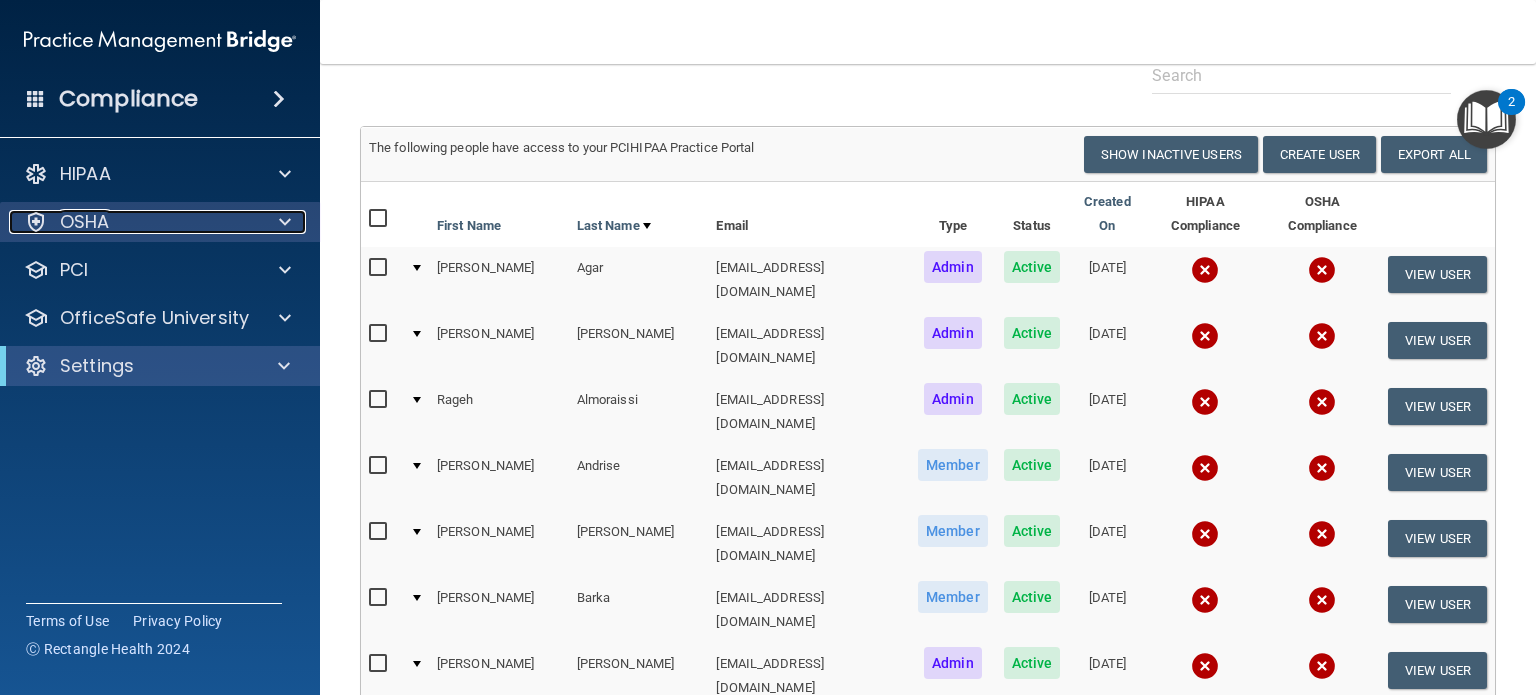 click at bounding box center (282, 222) 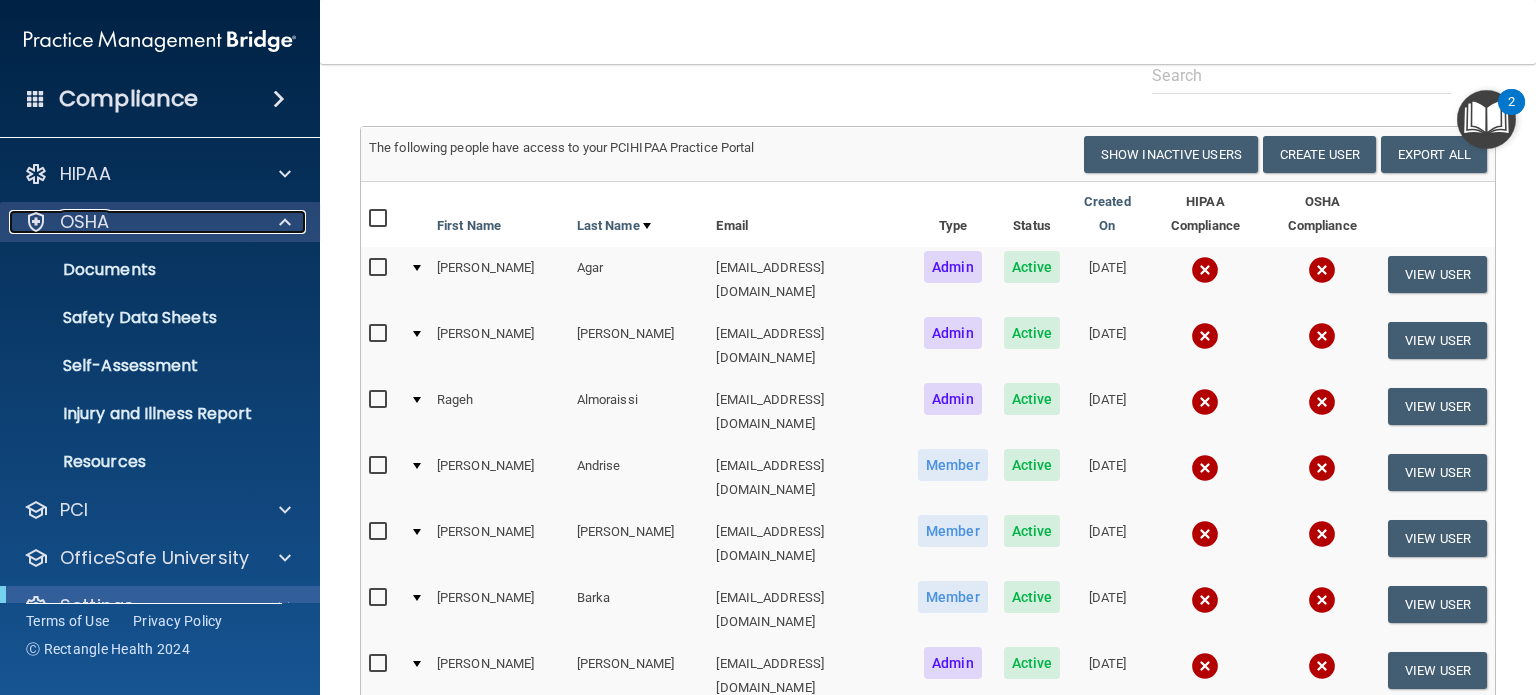 click at bounding box center (285, 222) 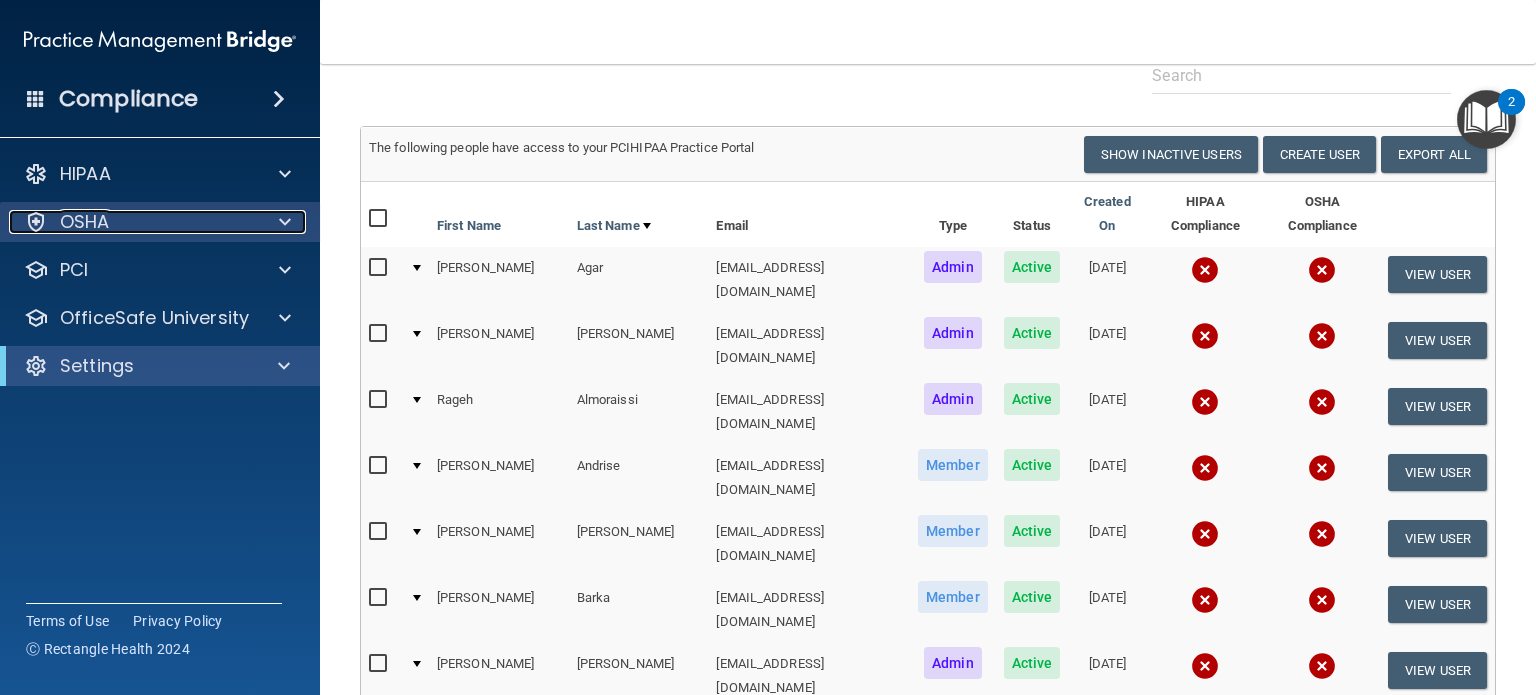 click at bounding box center [285, 222] 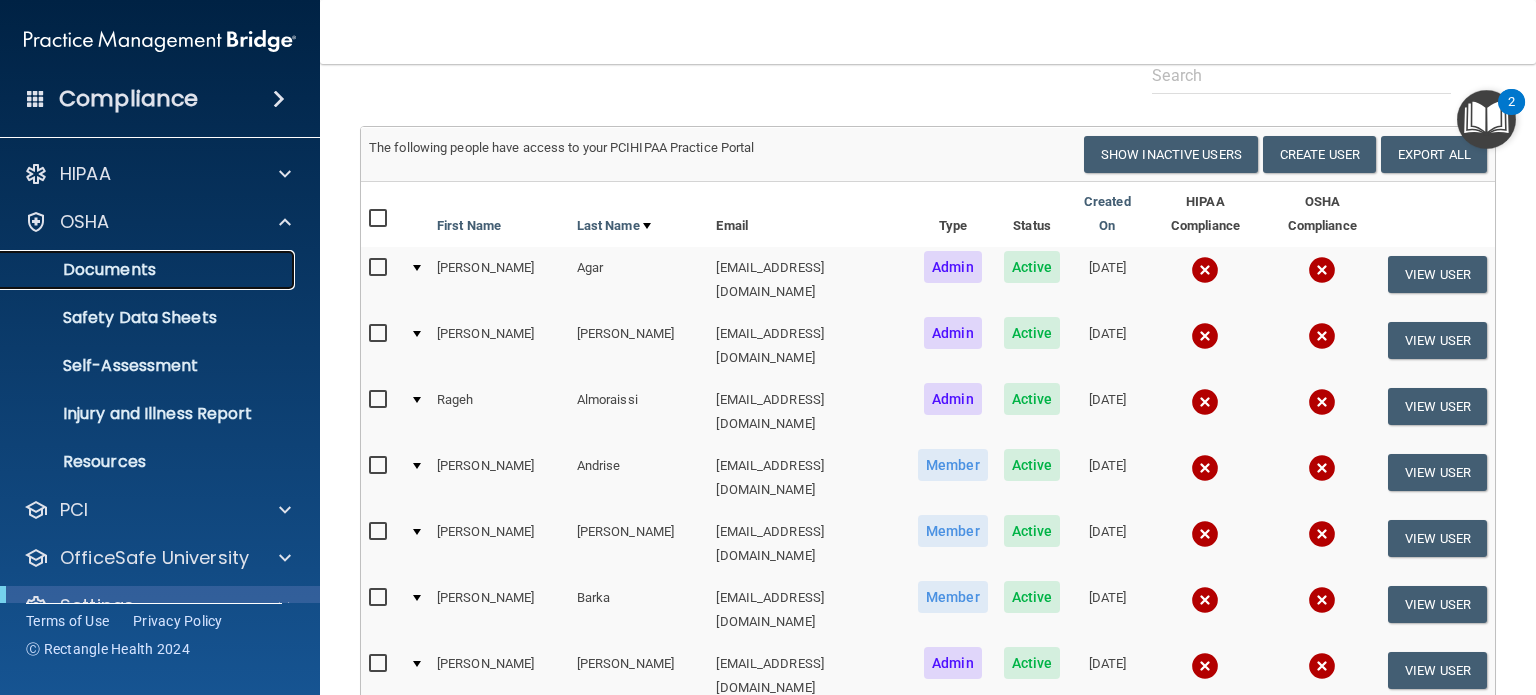 click on "Documents" at bounding box center (149, 270) 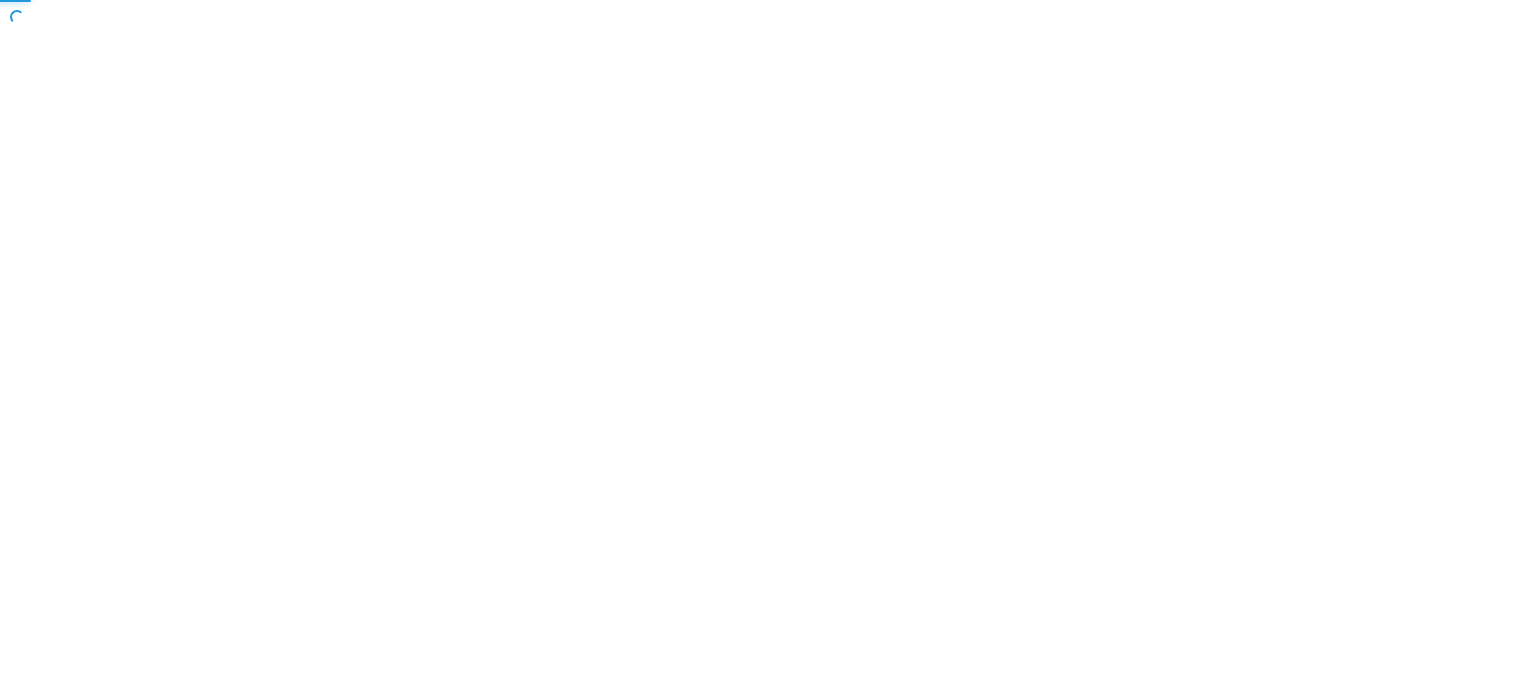 scroll, scrollTop: 0, scrollLeft: 0, axis: both 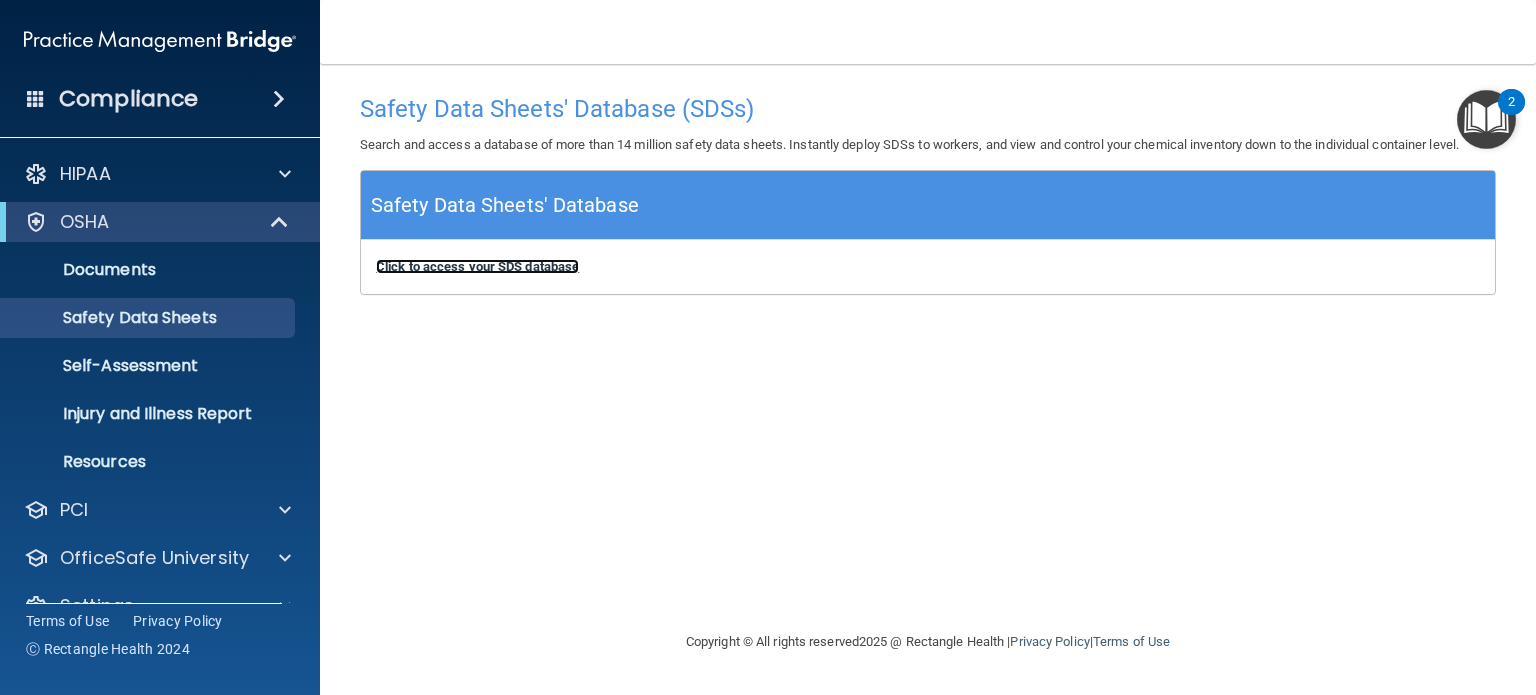 click on "Click to access your SDS database" at bounding box center [477, 266] 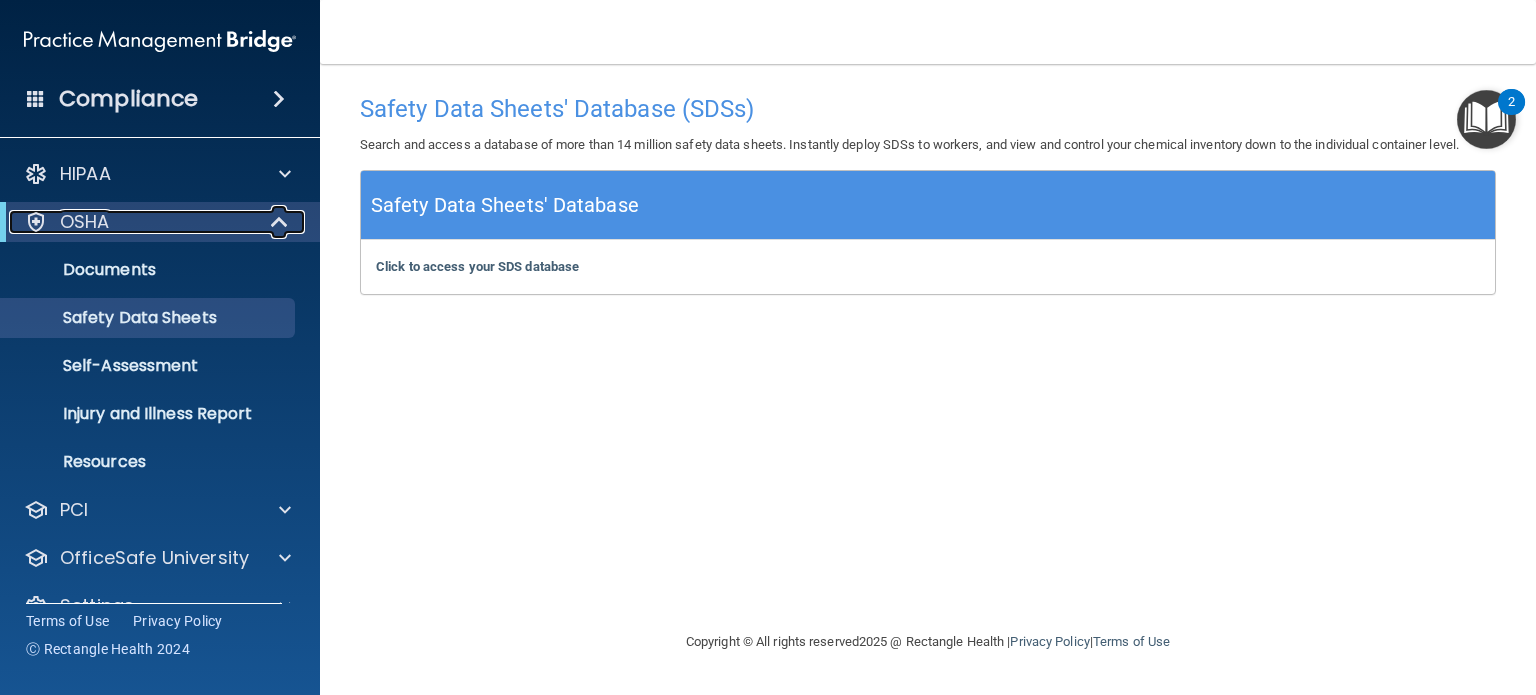 click at bounding box center [281, 222] 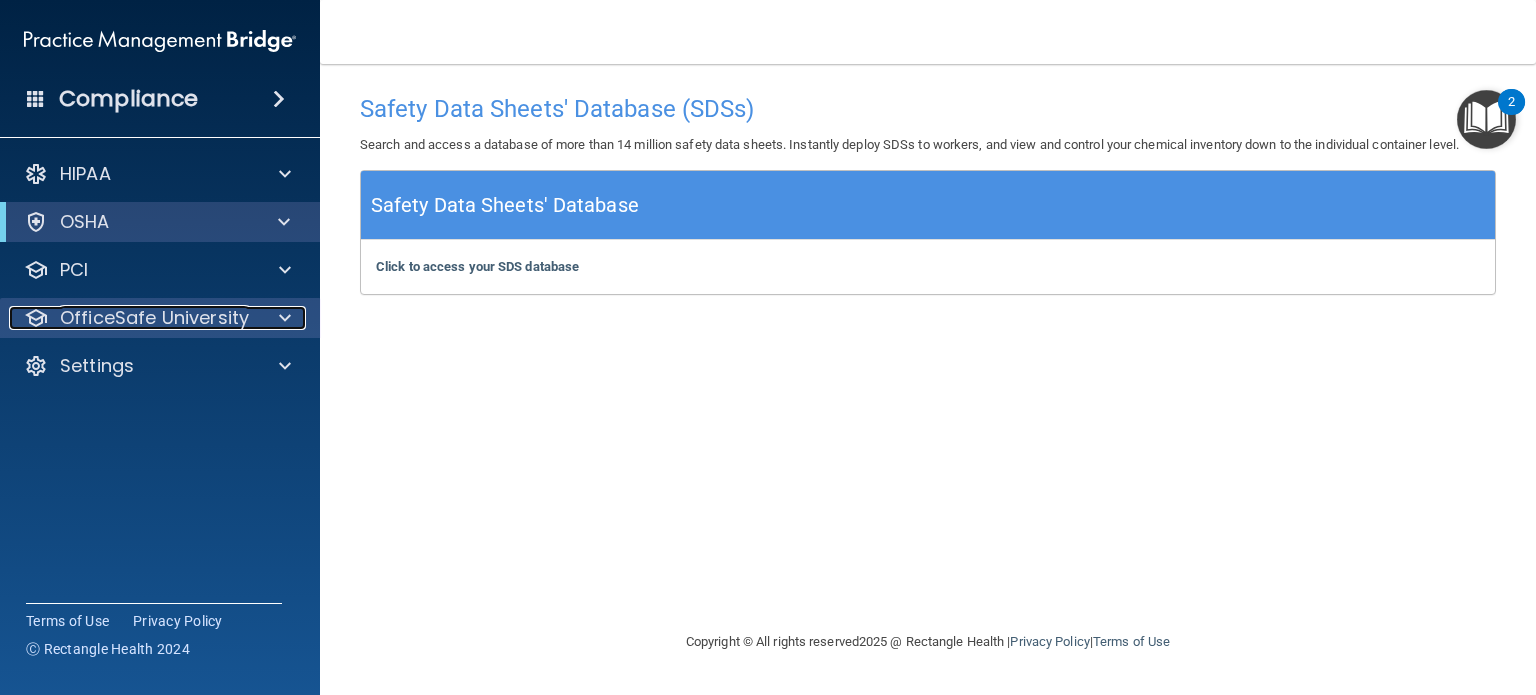 click at bounding box center (282, 318) 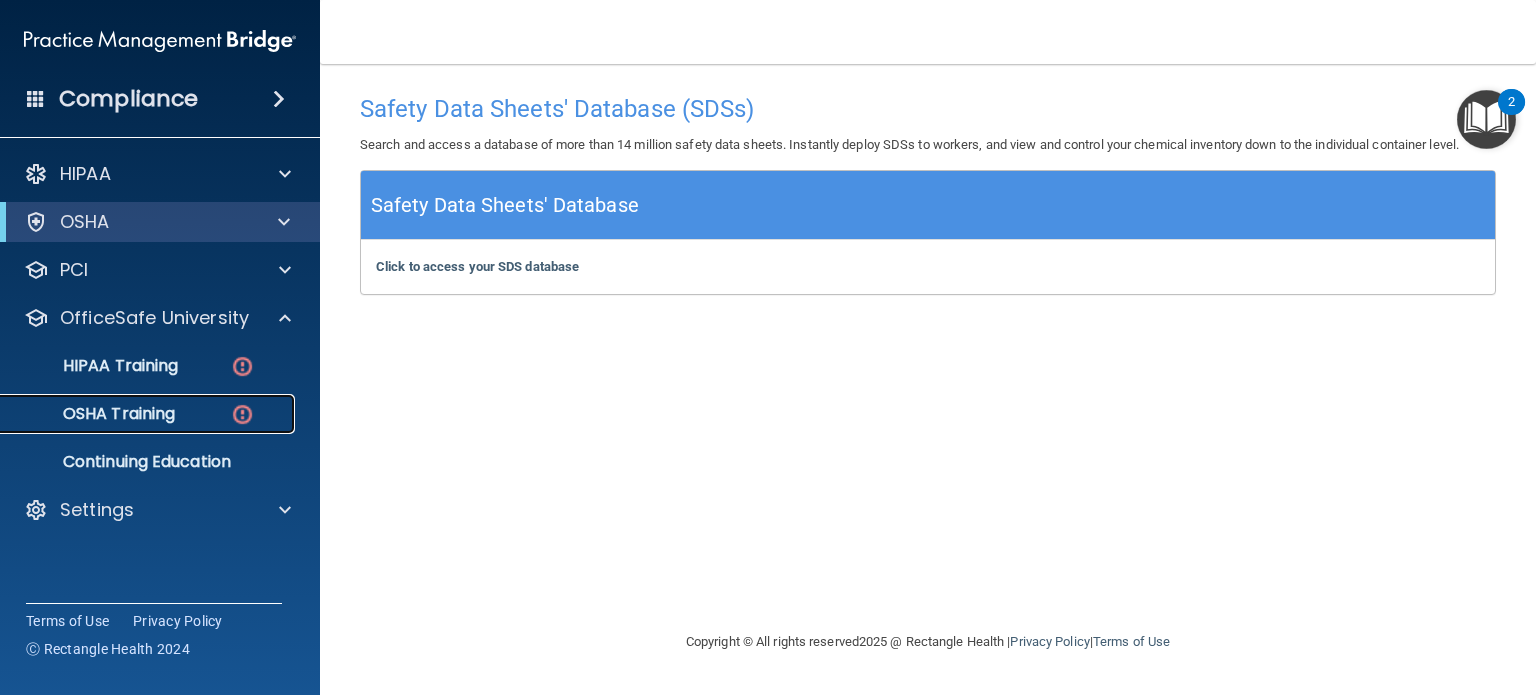 click on "OSHA Training" at bounding box center [149, 414] 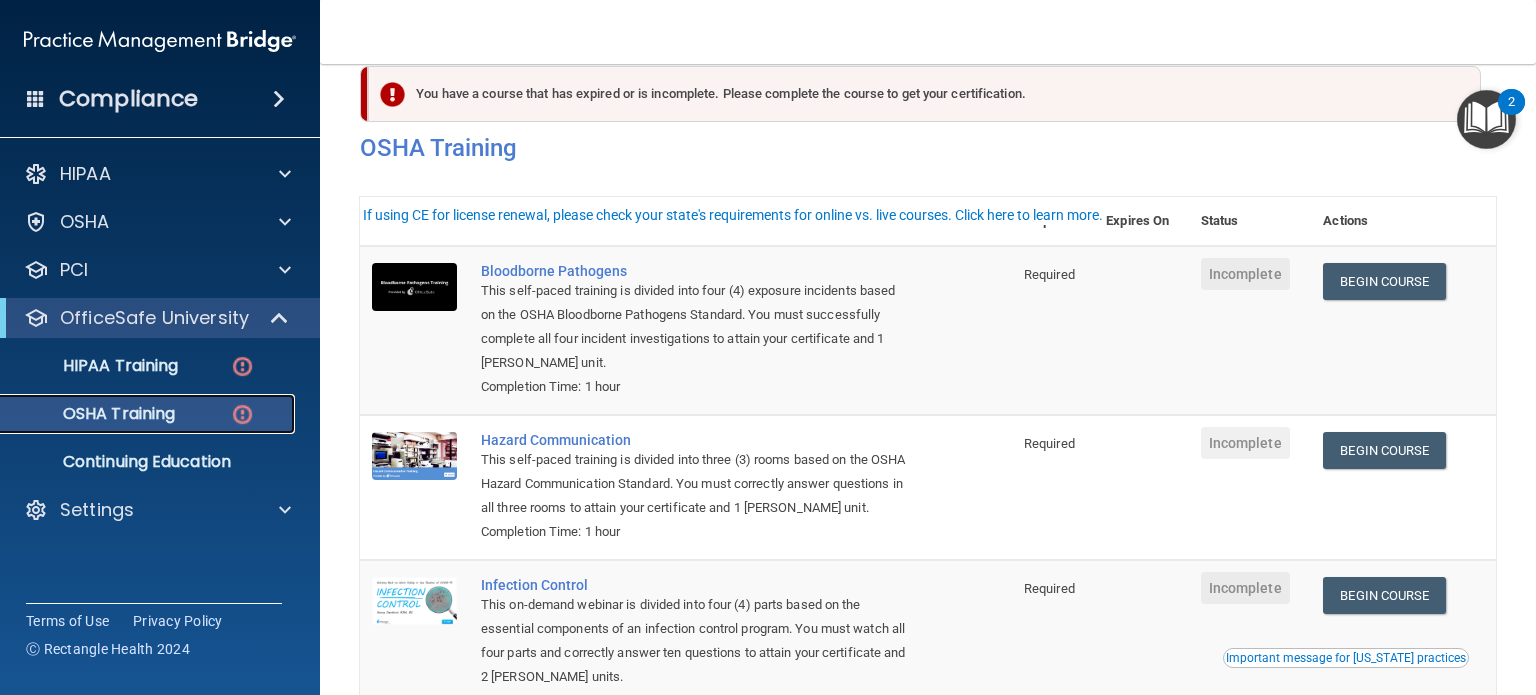 scroll, scrollTop: 0, scrollLeft: 0, axis: both 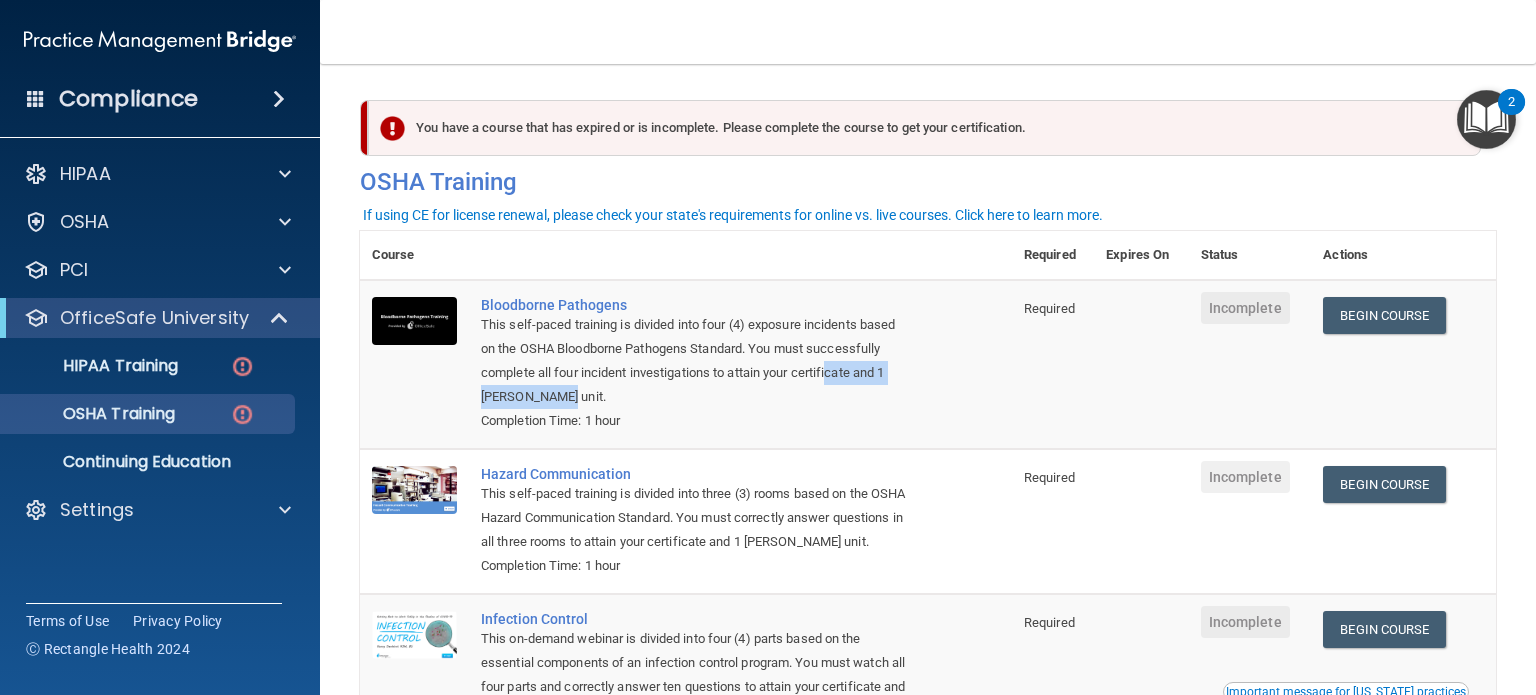 drag, startPoint x: 836, startPoint y: 377, endPoint x: 891, endPoint y: 389, distance: 56.293873 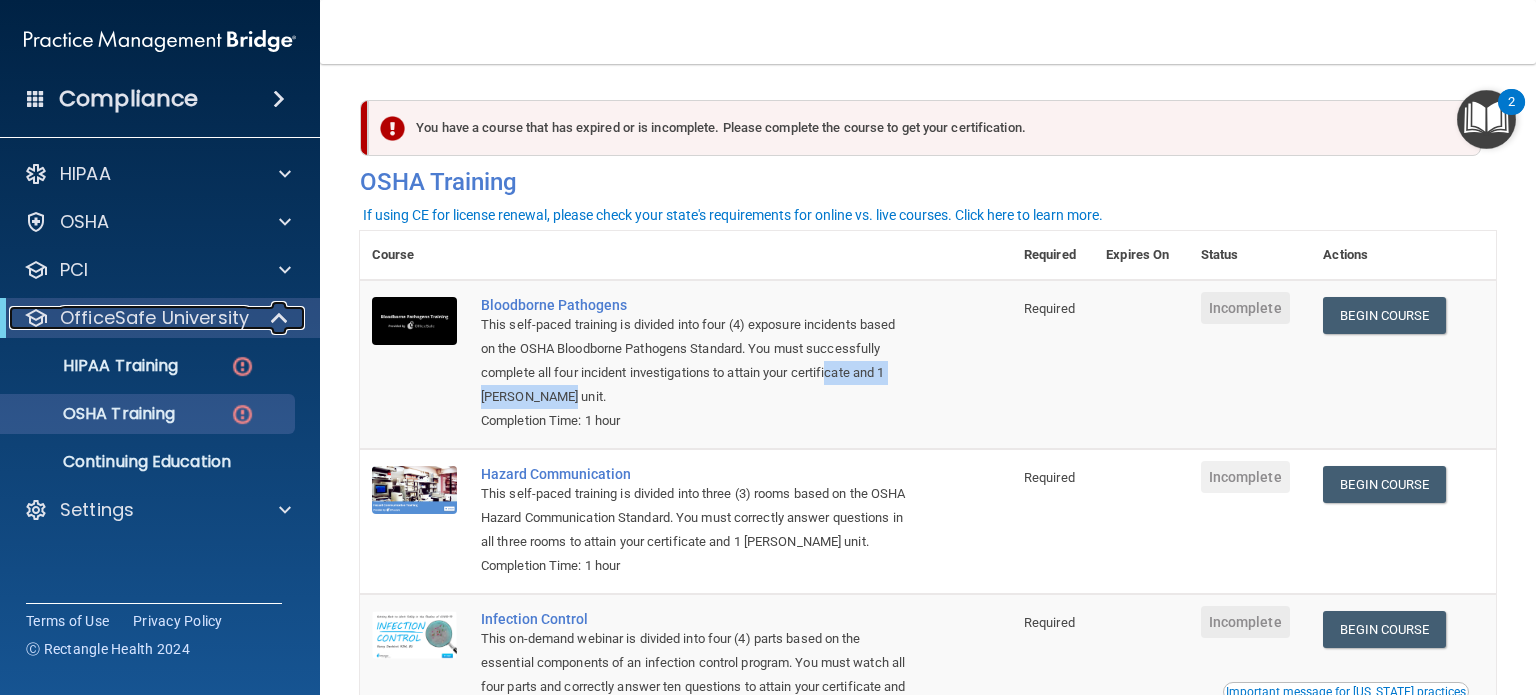 click at bounding box center (281, 318) 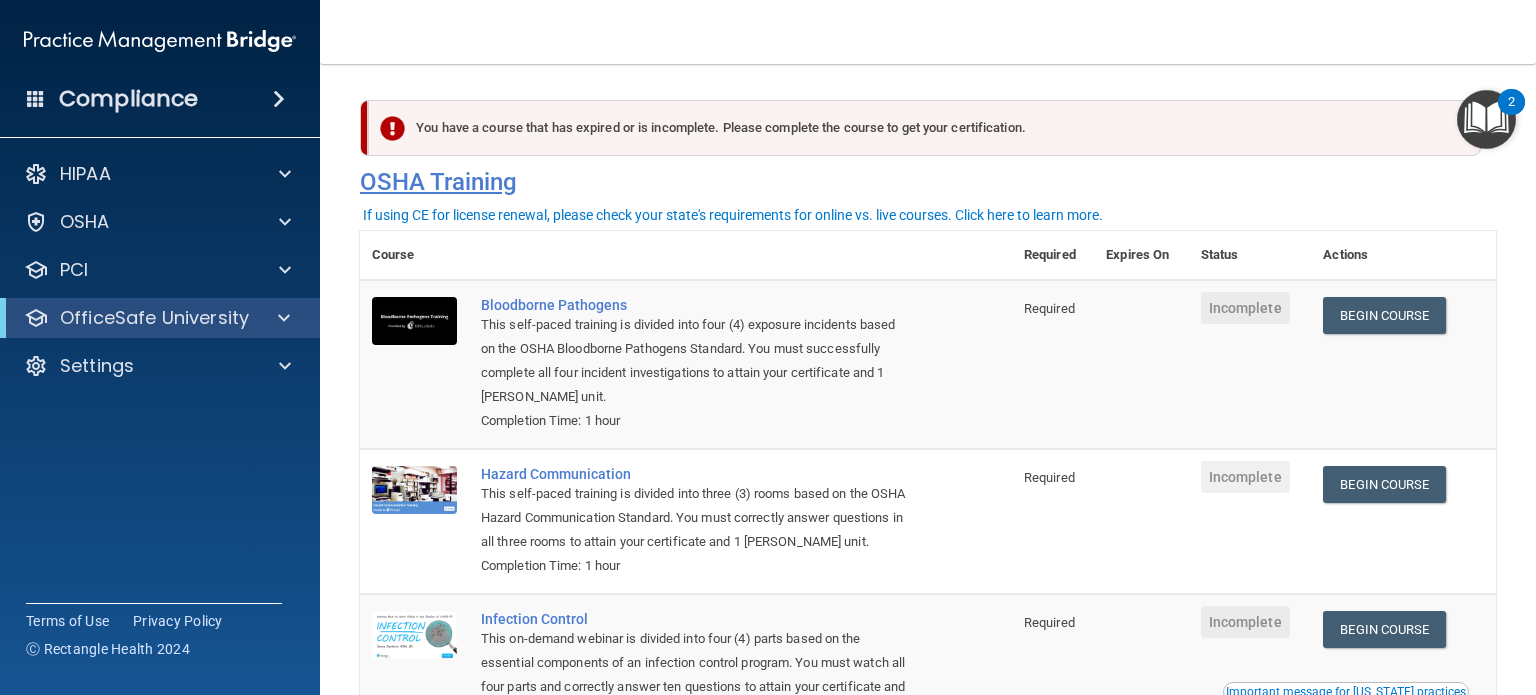 click on "OSHA Training" at bounding box center [928, 182] 